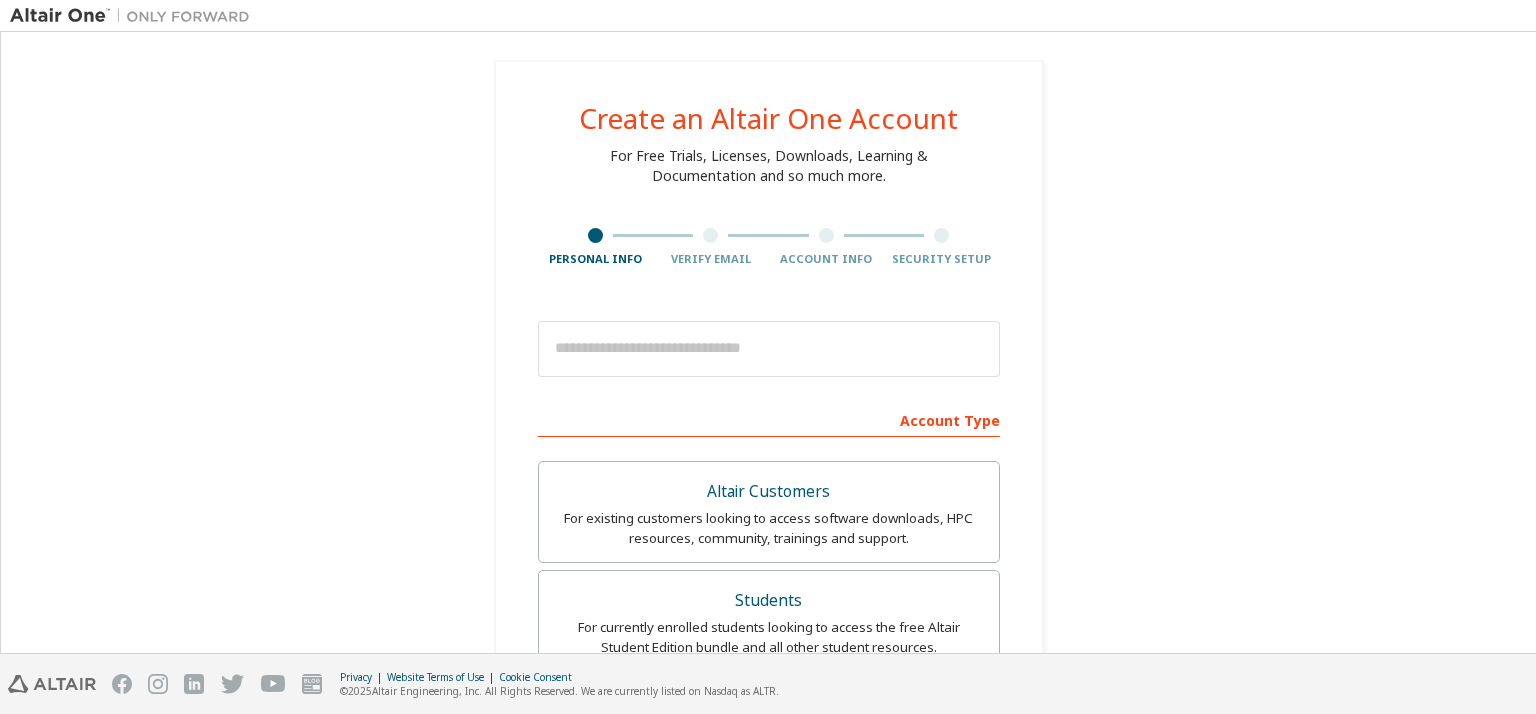 scroll, scrollTop: 0, scrollLeft: 0, axis: both 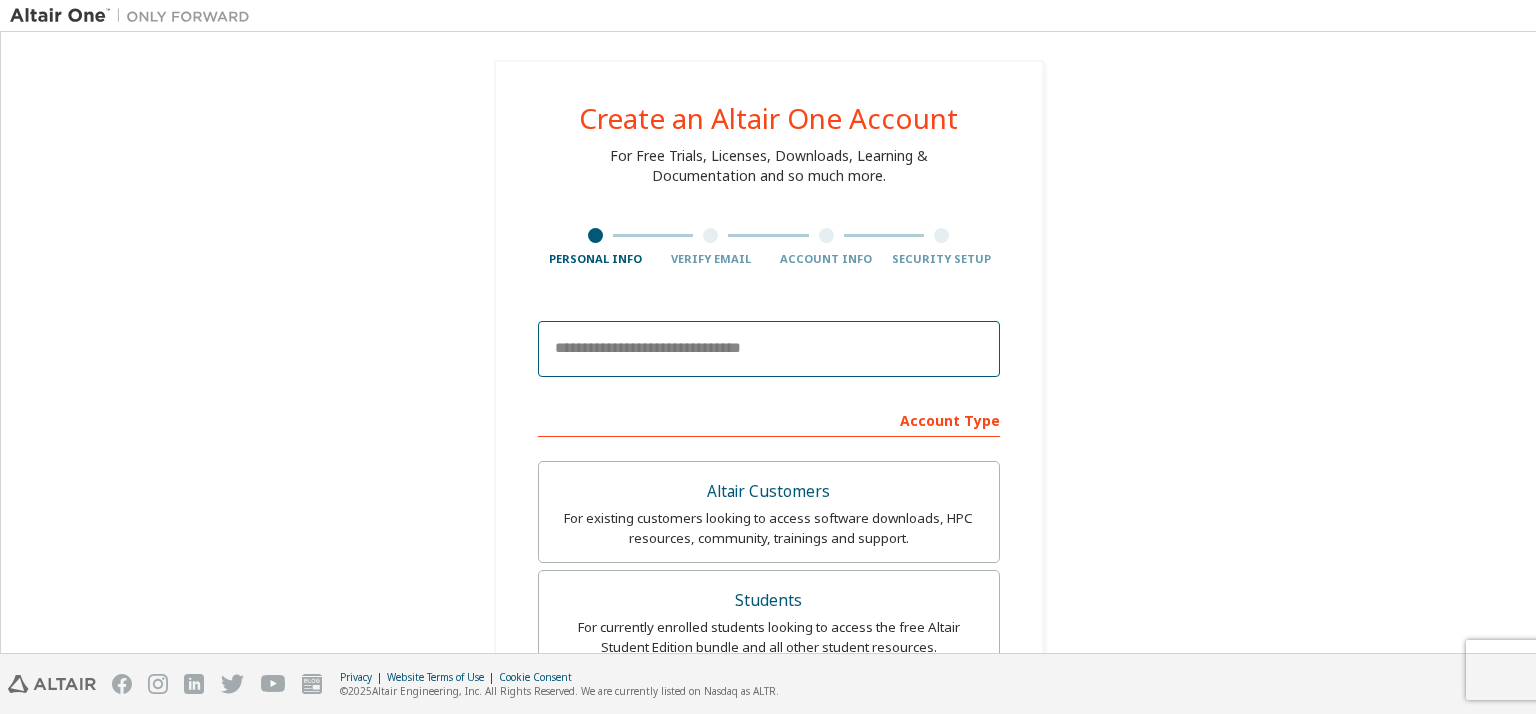 click at bounding box center (769, 349) 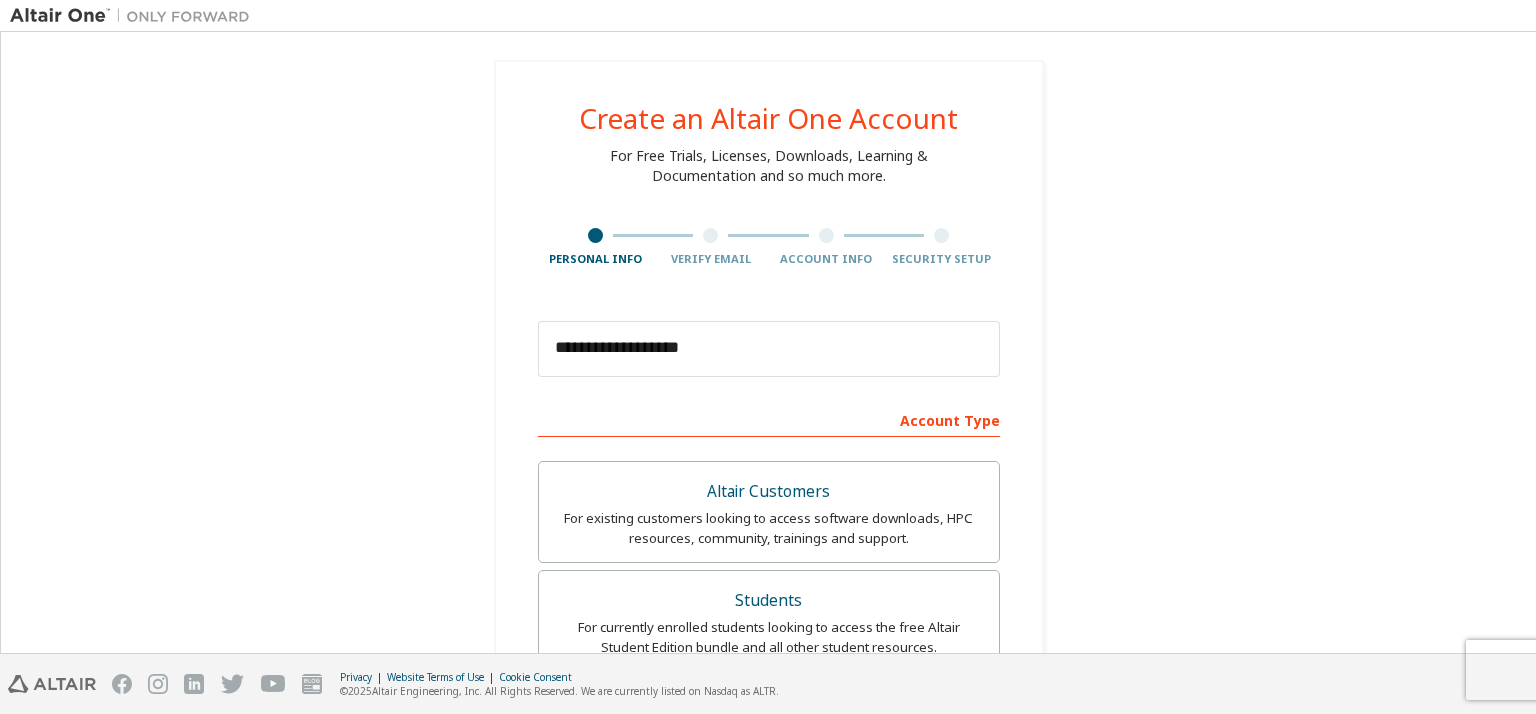 type on "****" 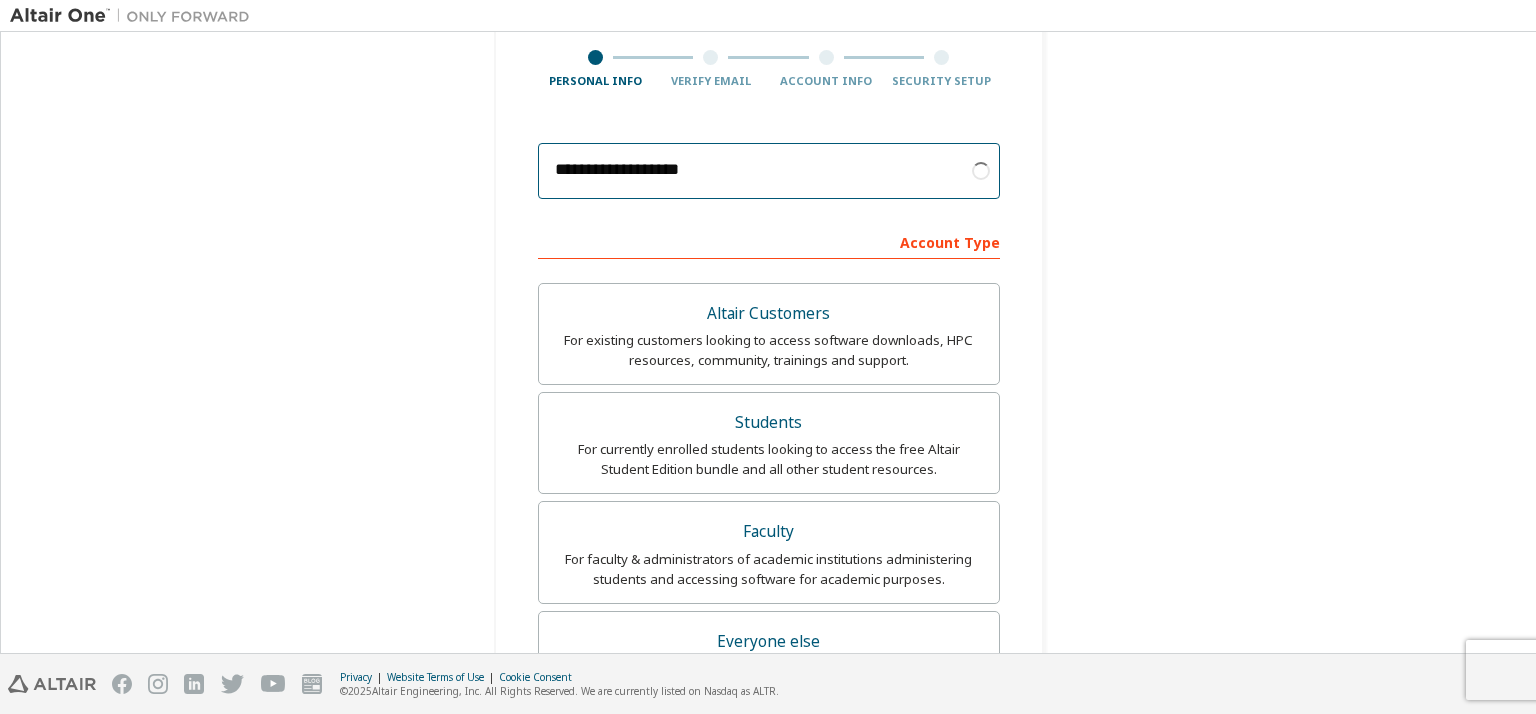 scroll, scrollTop: 179, scrollLeft: 0, axis: vertical 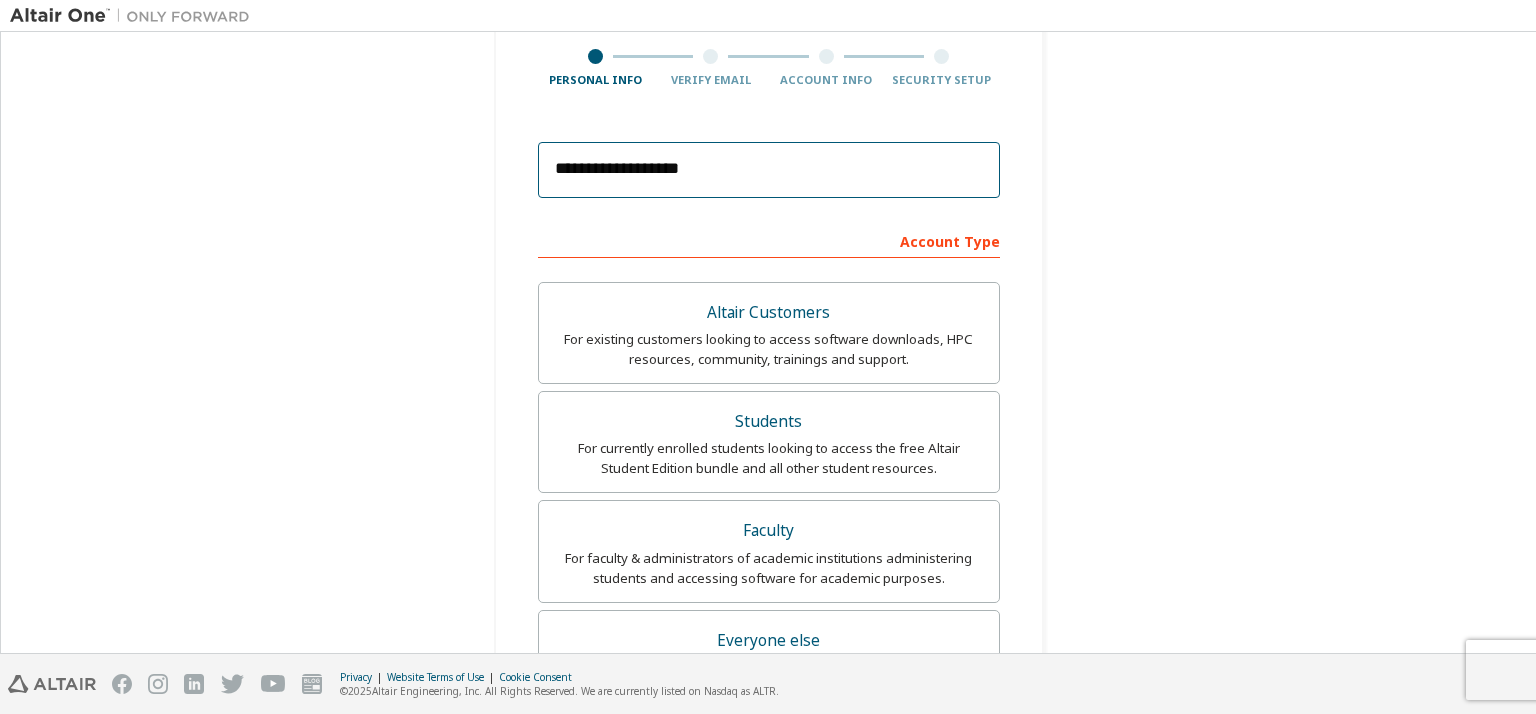 click on "**********" at bounding box center (769, 170) 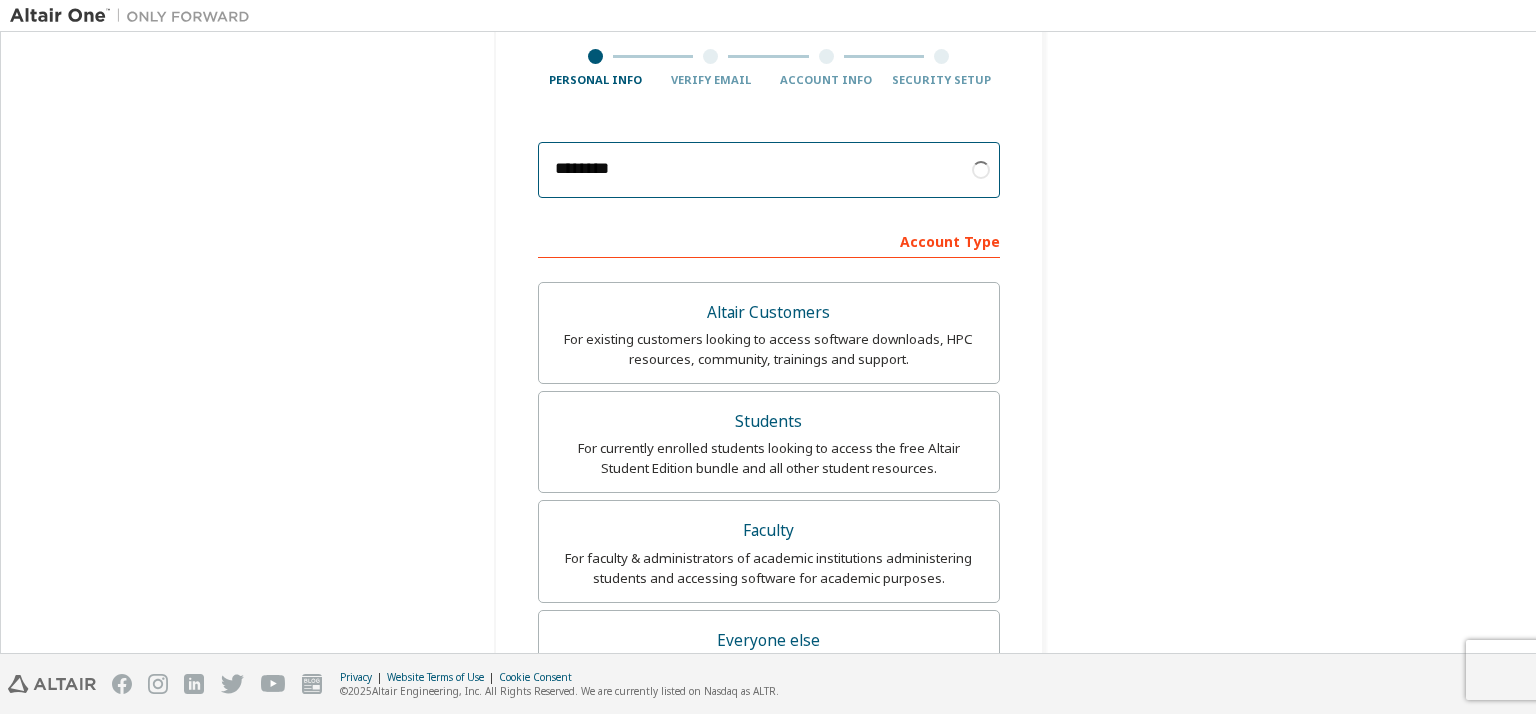 click on "********" at bounding box center (769, 170) 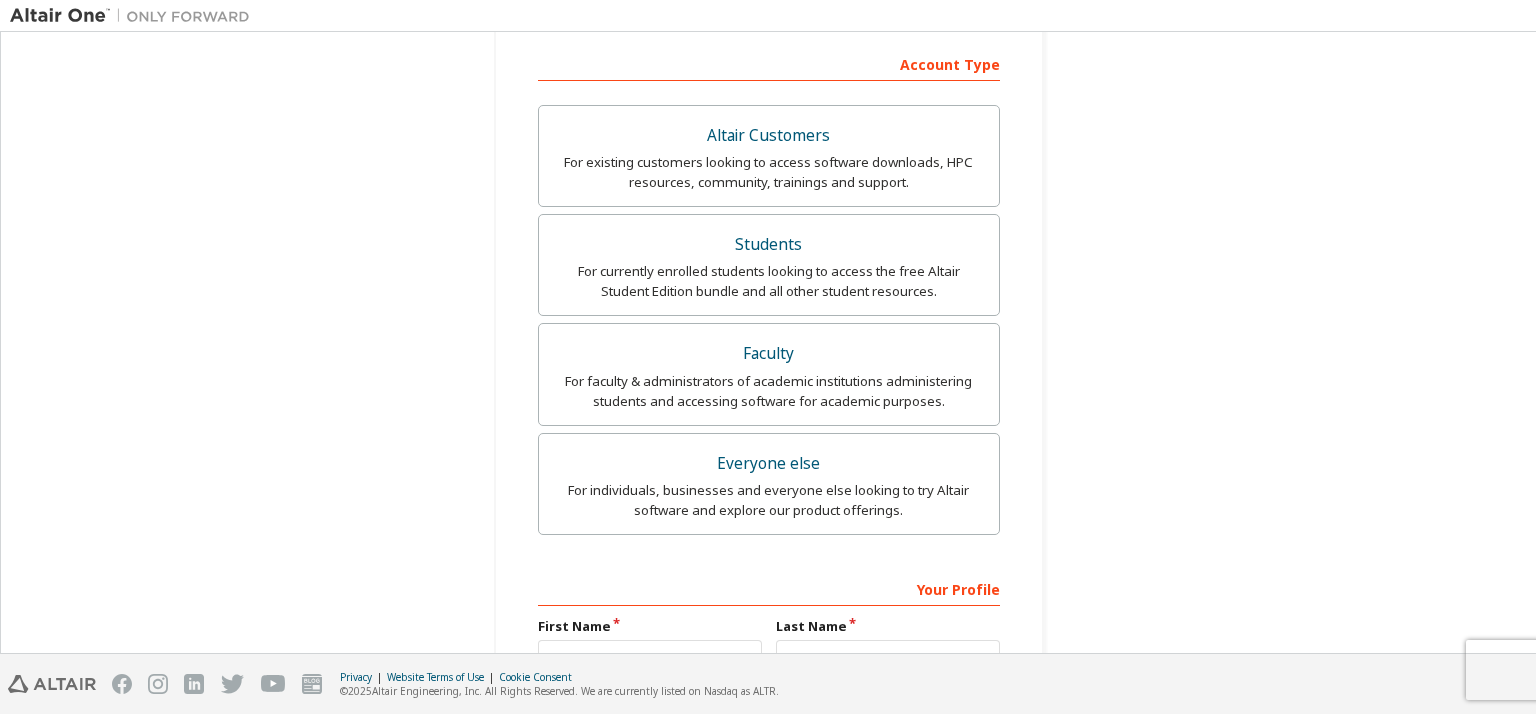 scroll, scrollTop: 307, scrollLeft: 0, axis: vertical 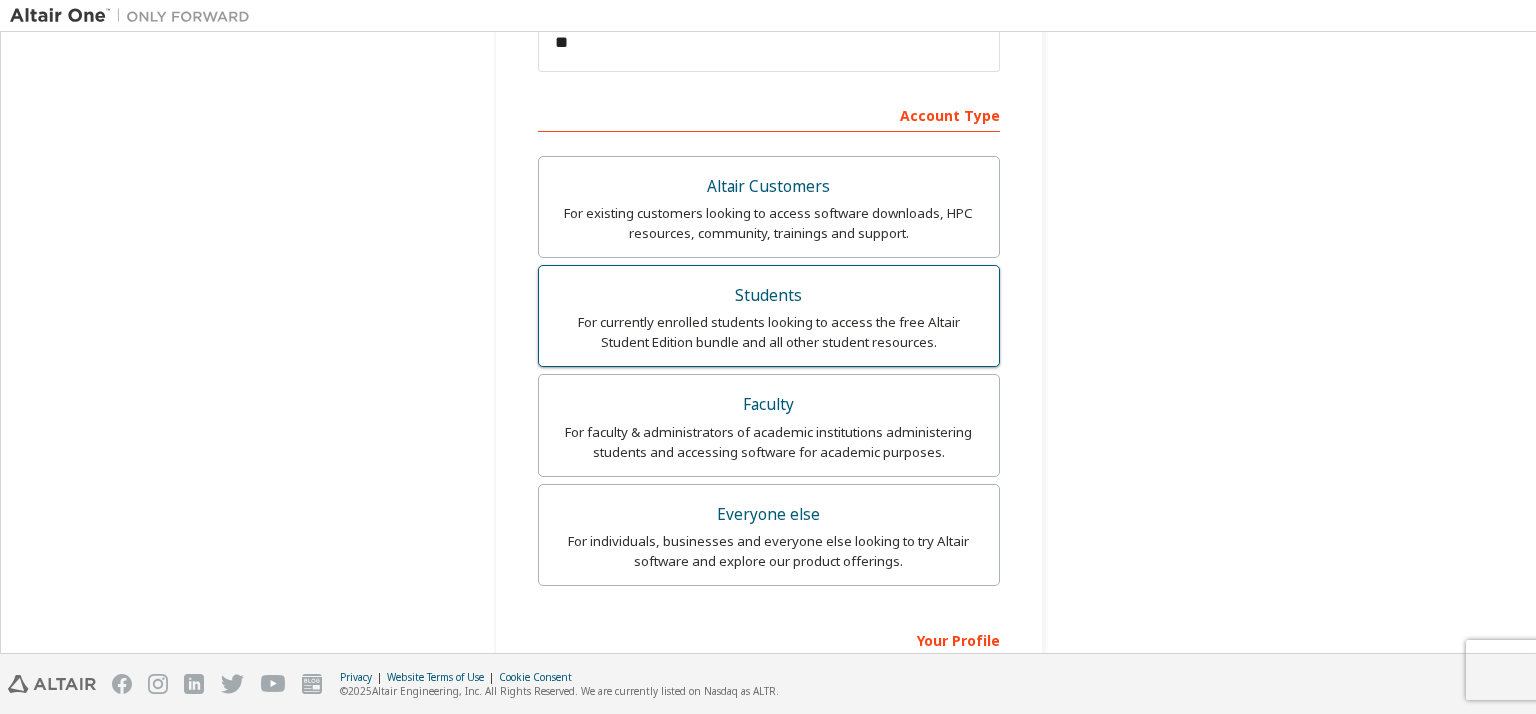 click on "For currently enrolled students looking to access the free Altair Student Edition bundle and all other student resources." at bounding box center [769, 332] 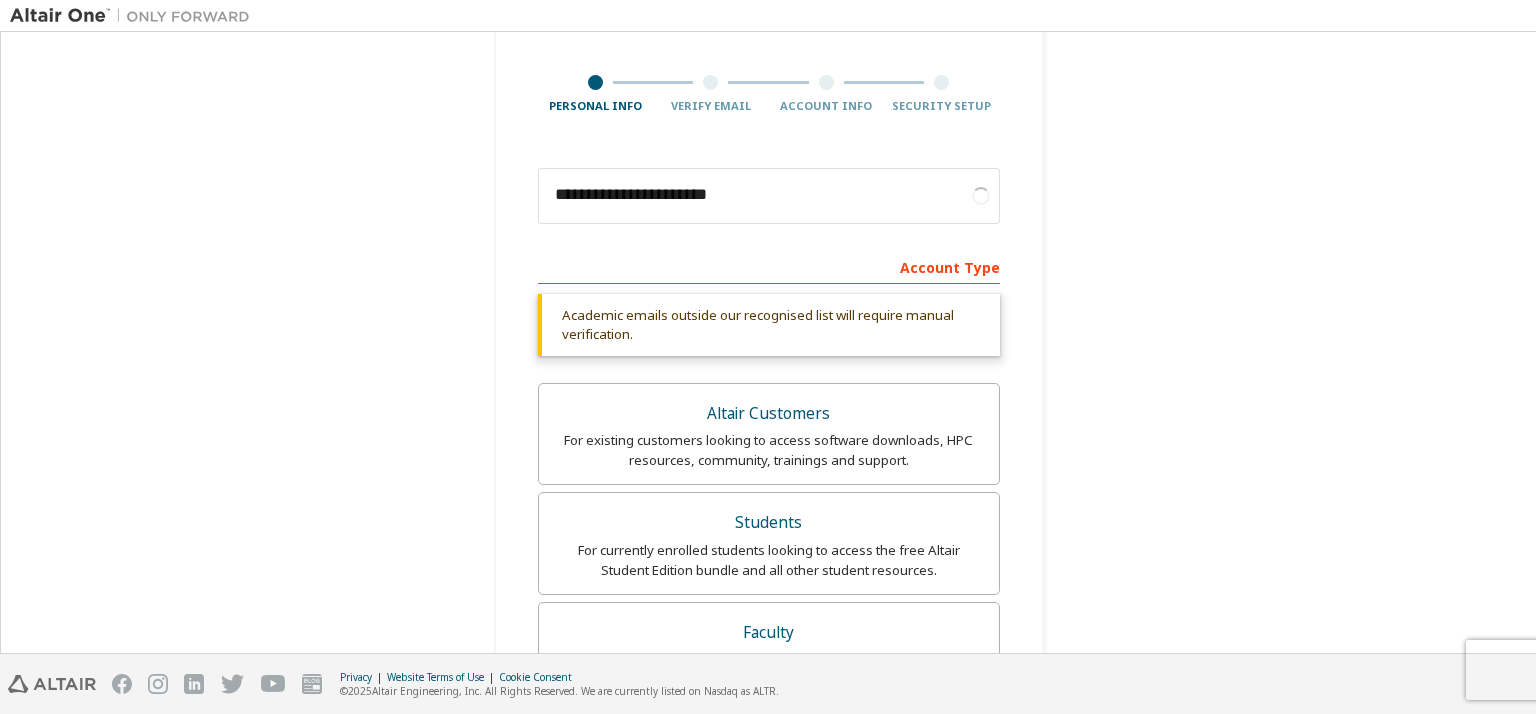 scroll, scrollTop: 153, scrollLeft: 0, axis: vertical 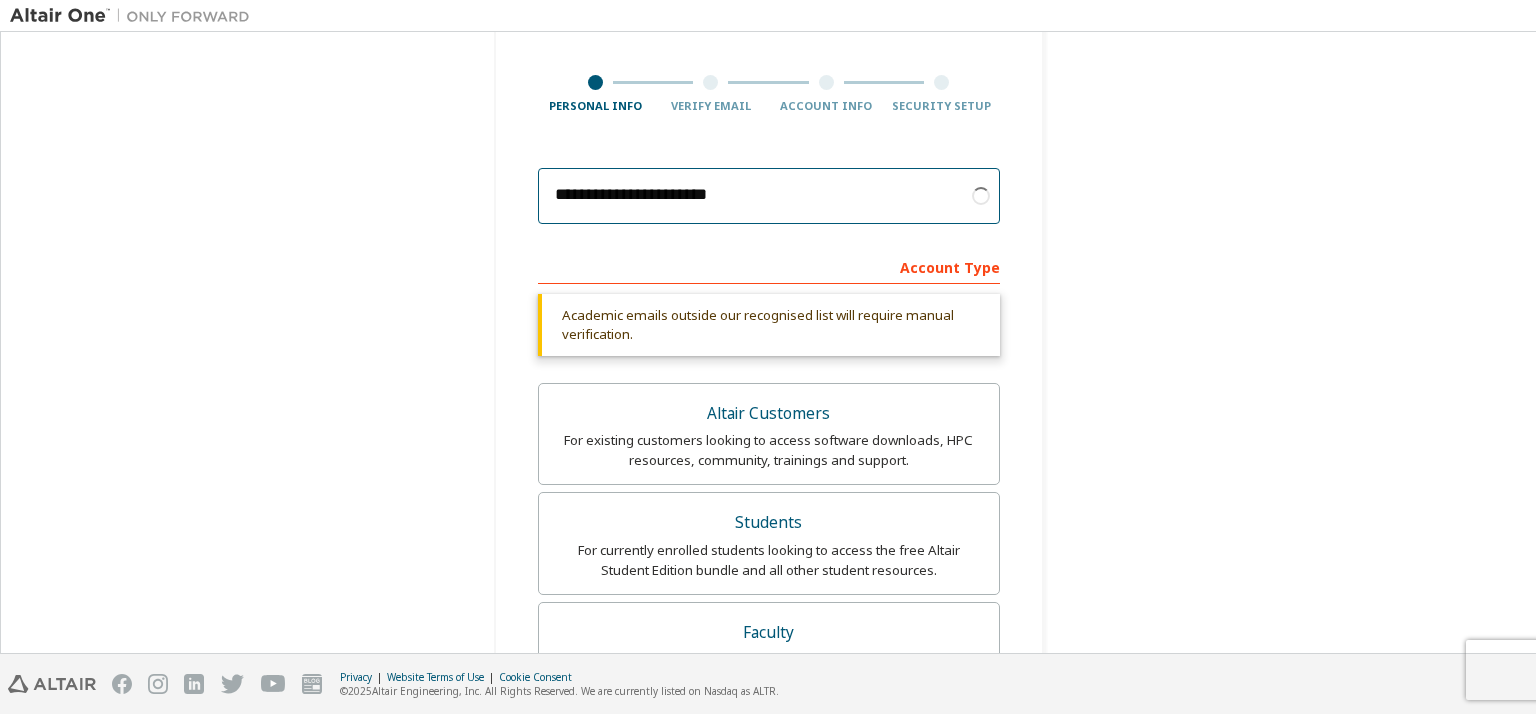 click on "**********" at bounding box center [769, 196] 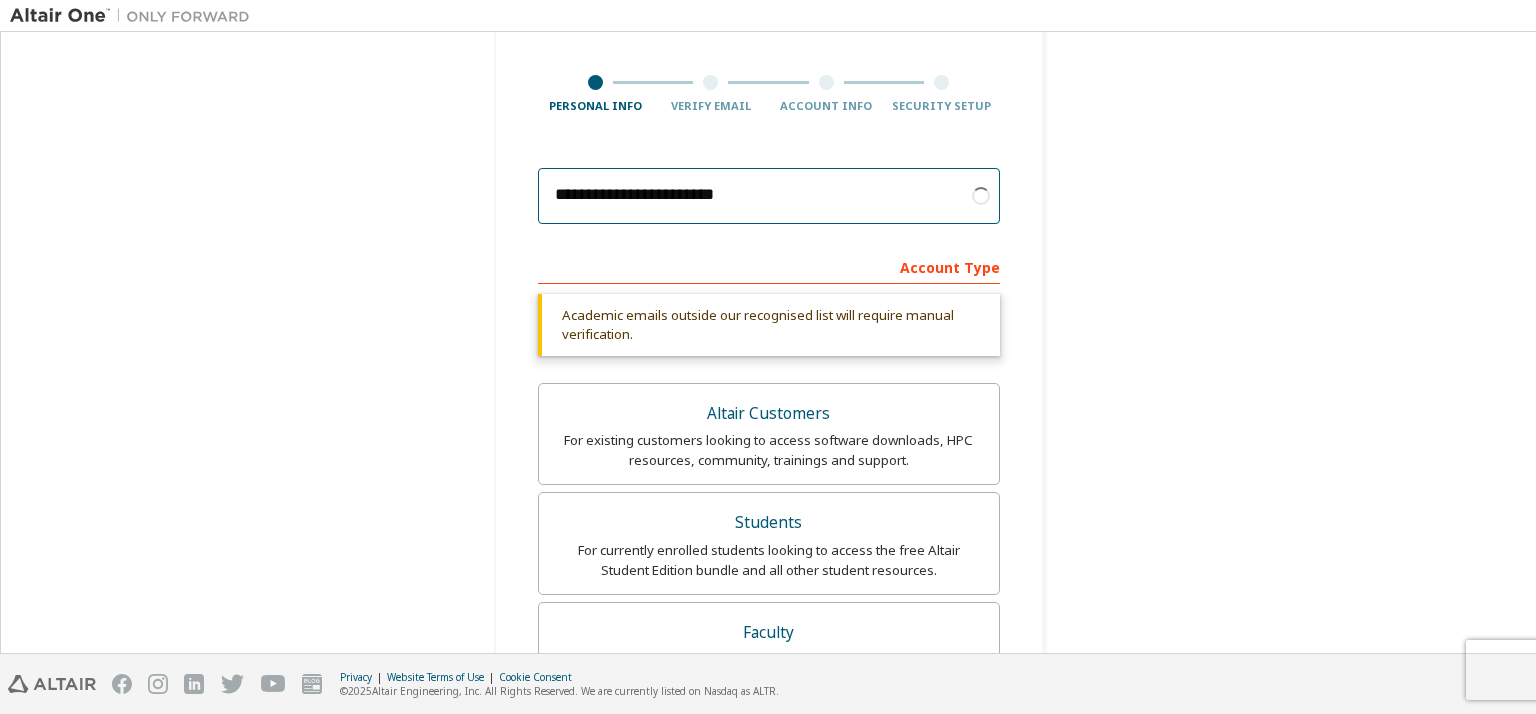 type on "**********" 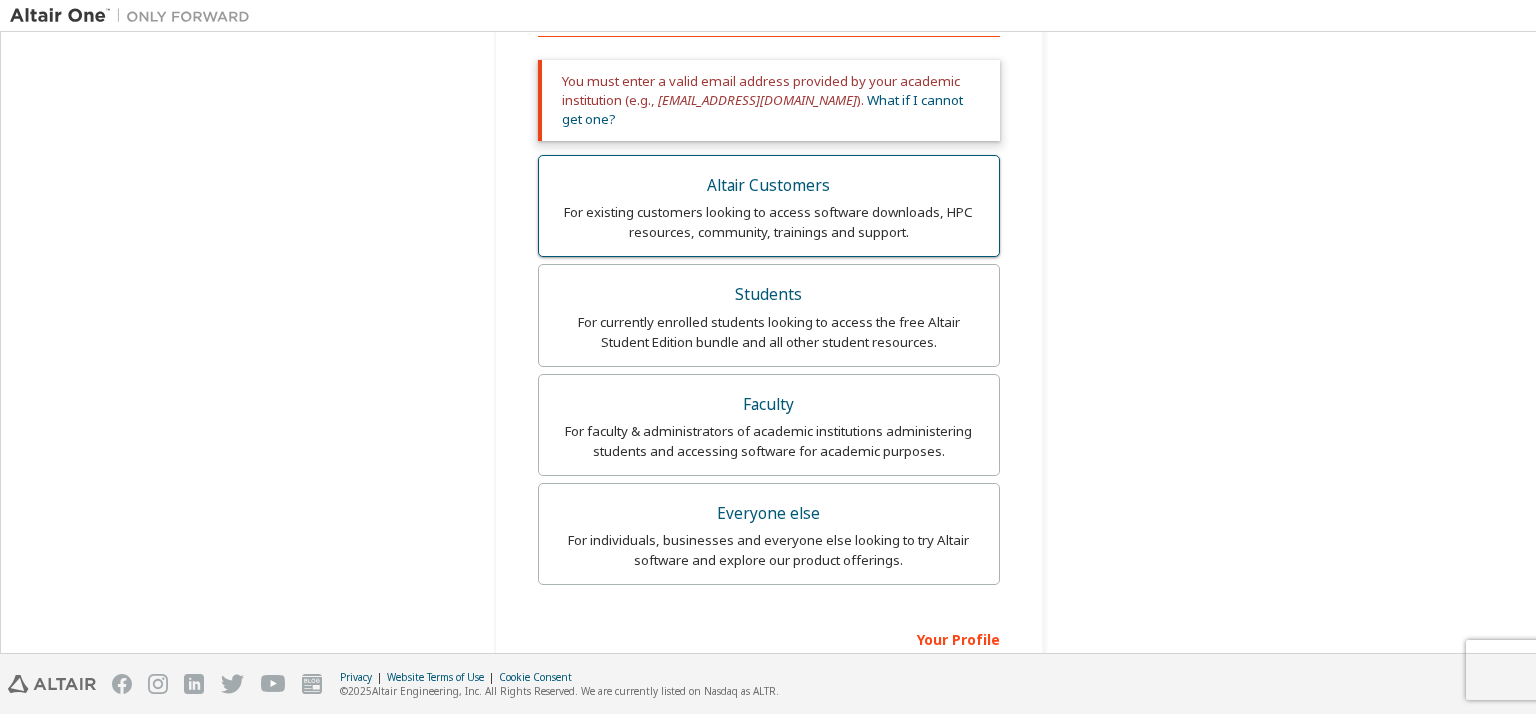 scroll, scrollTop: 495, scrollLeft: 0, axis: vertical 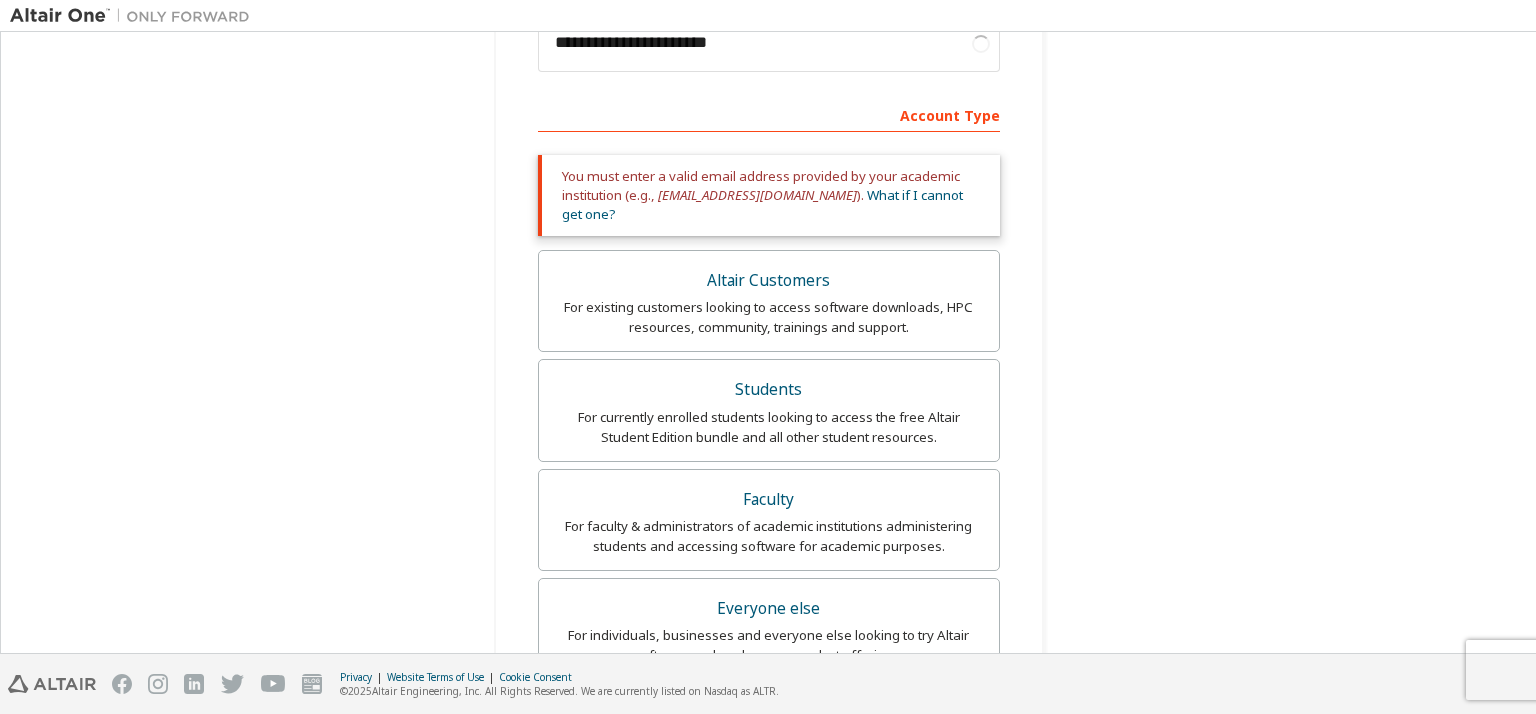 click on "Everyone else" at bounding box center (769, 609) 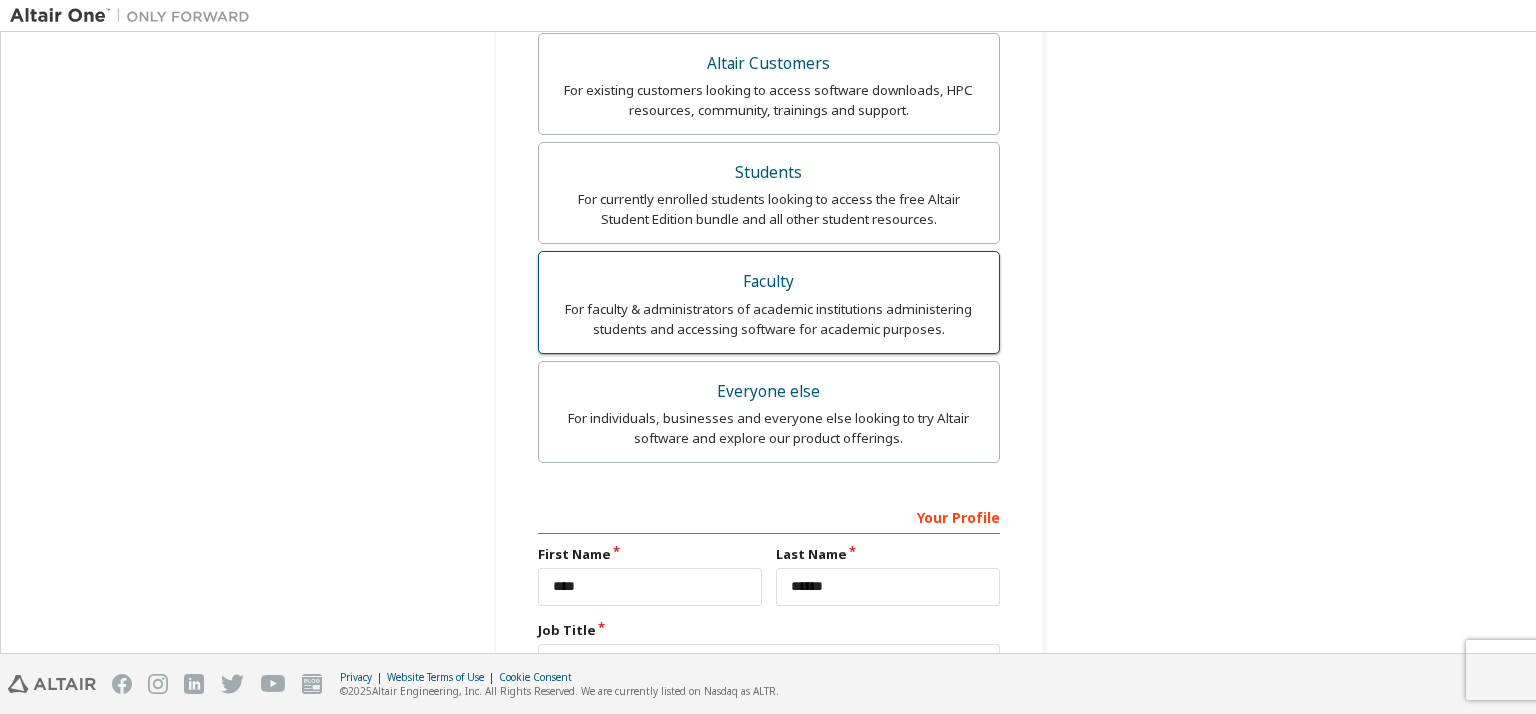scroll, scrollTop: 441, scrollLeft: 0, axis: vertical 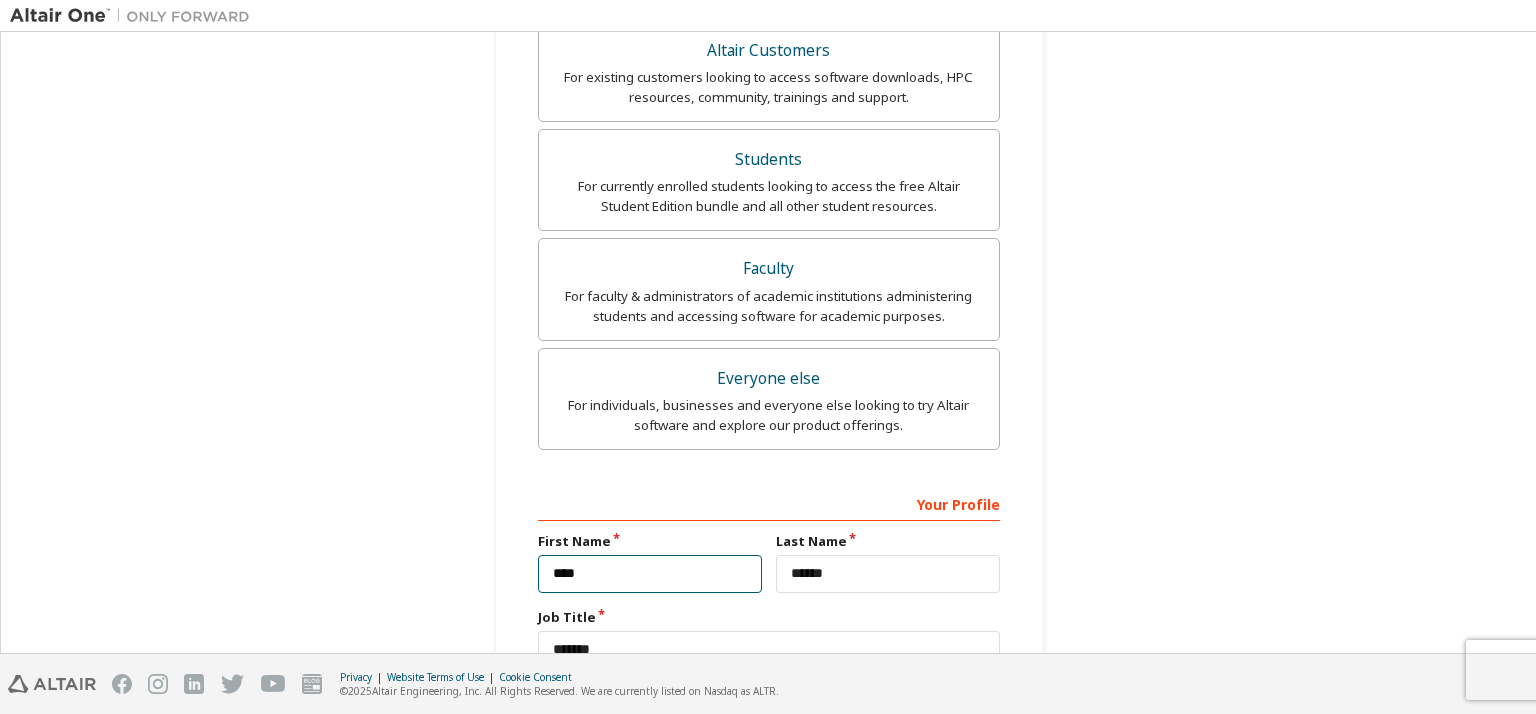 click on "****" at bounding box center [650, 574] 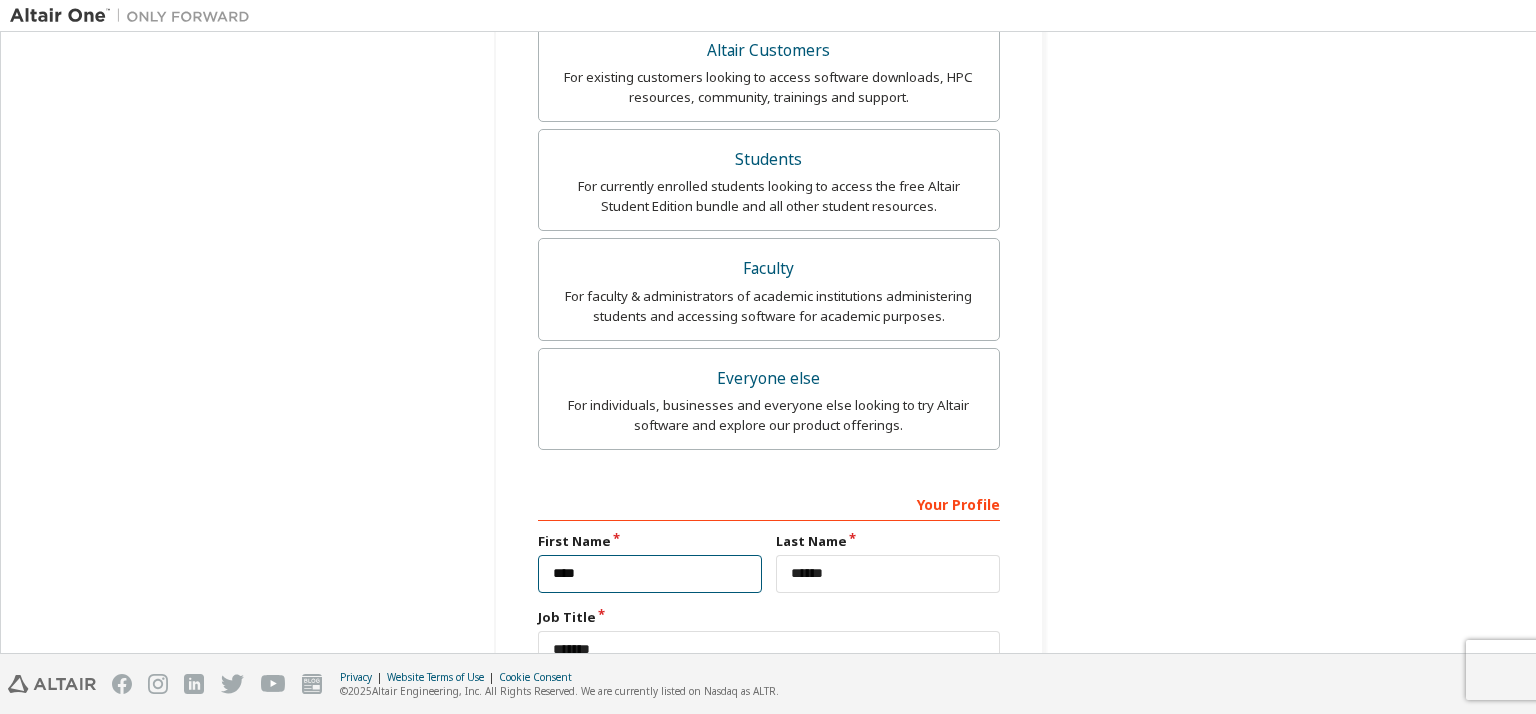 click on "****" at bounding box center [650, 574] 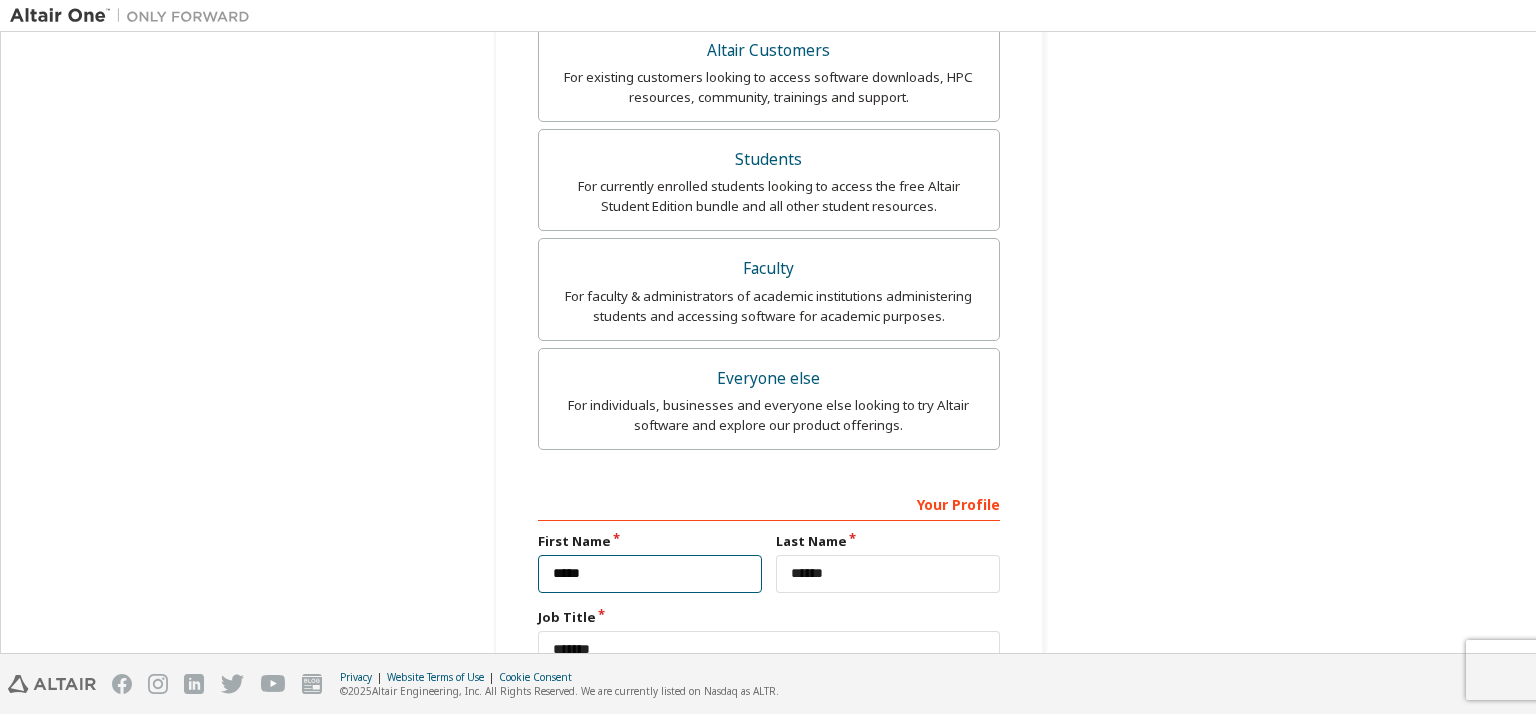type on "****" 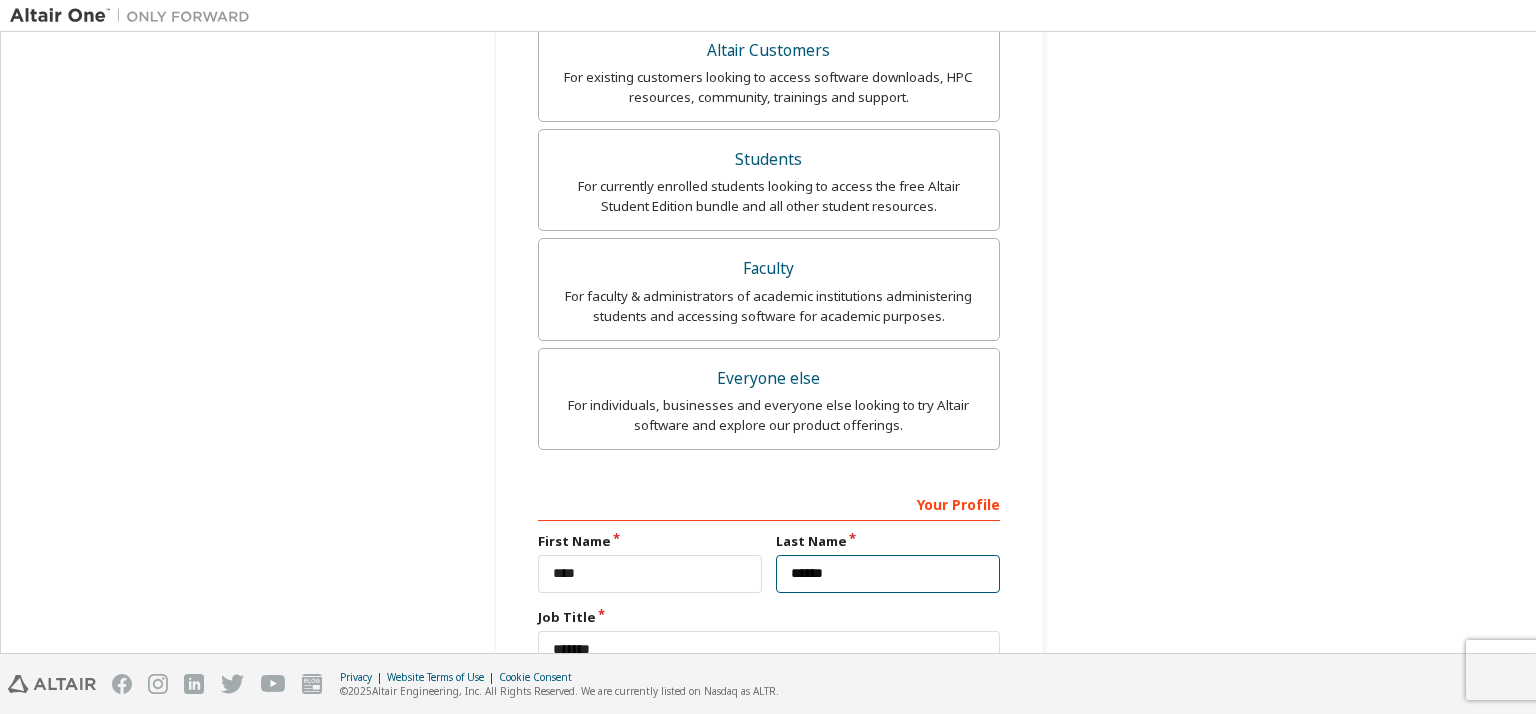 click on "******" at bounding box center (888, 574) 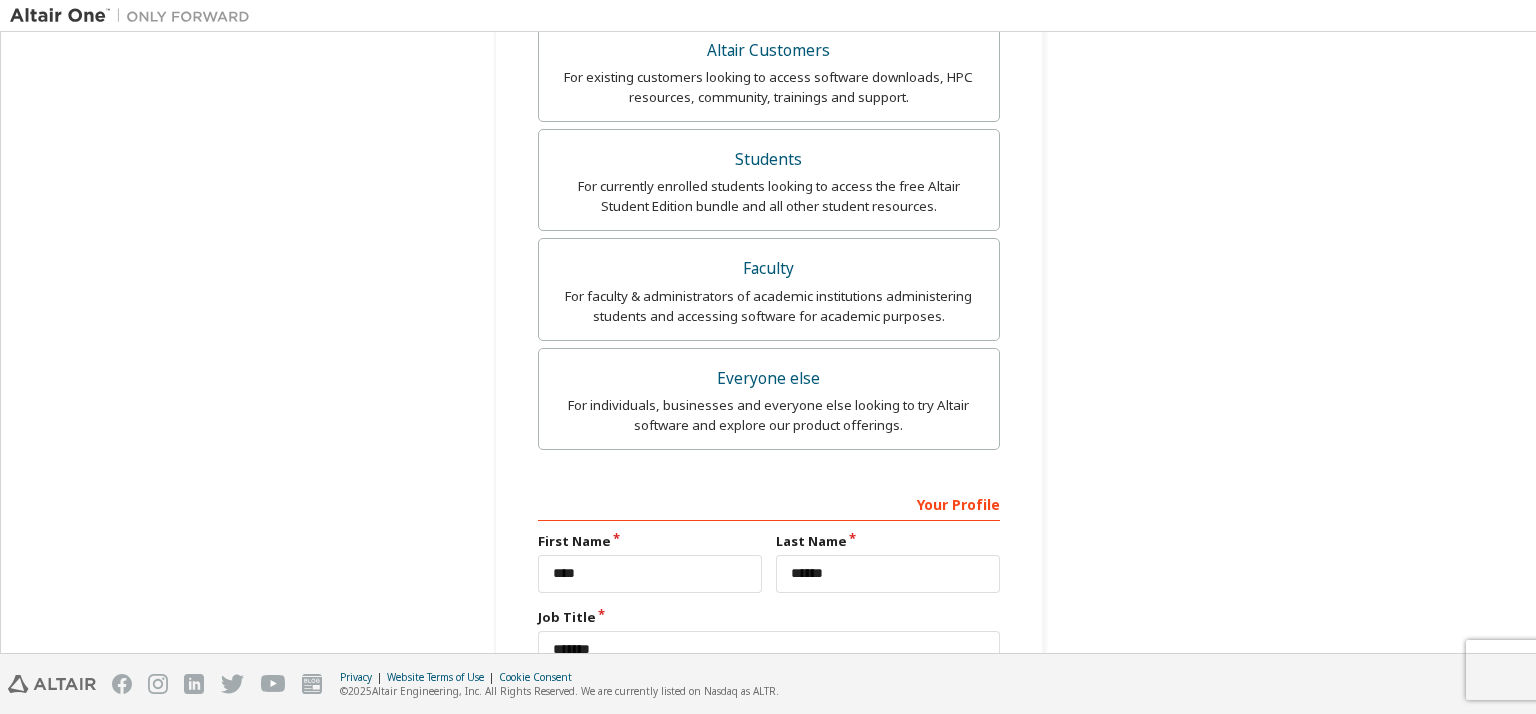 click on "Your Profile First Name **** Last Name ****** Job Title ******* Please provide State/Province to help us route sales and support resources to you more efficiently. I accept the    End-User License Agreement I would like to receive marketing emails from Altair Next" at bounding box center (769, 633) 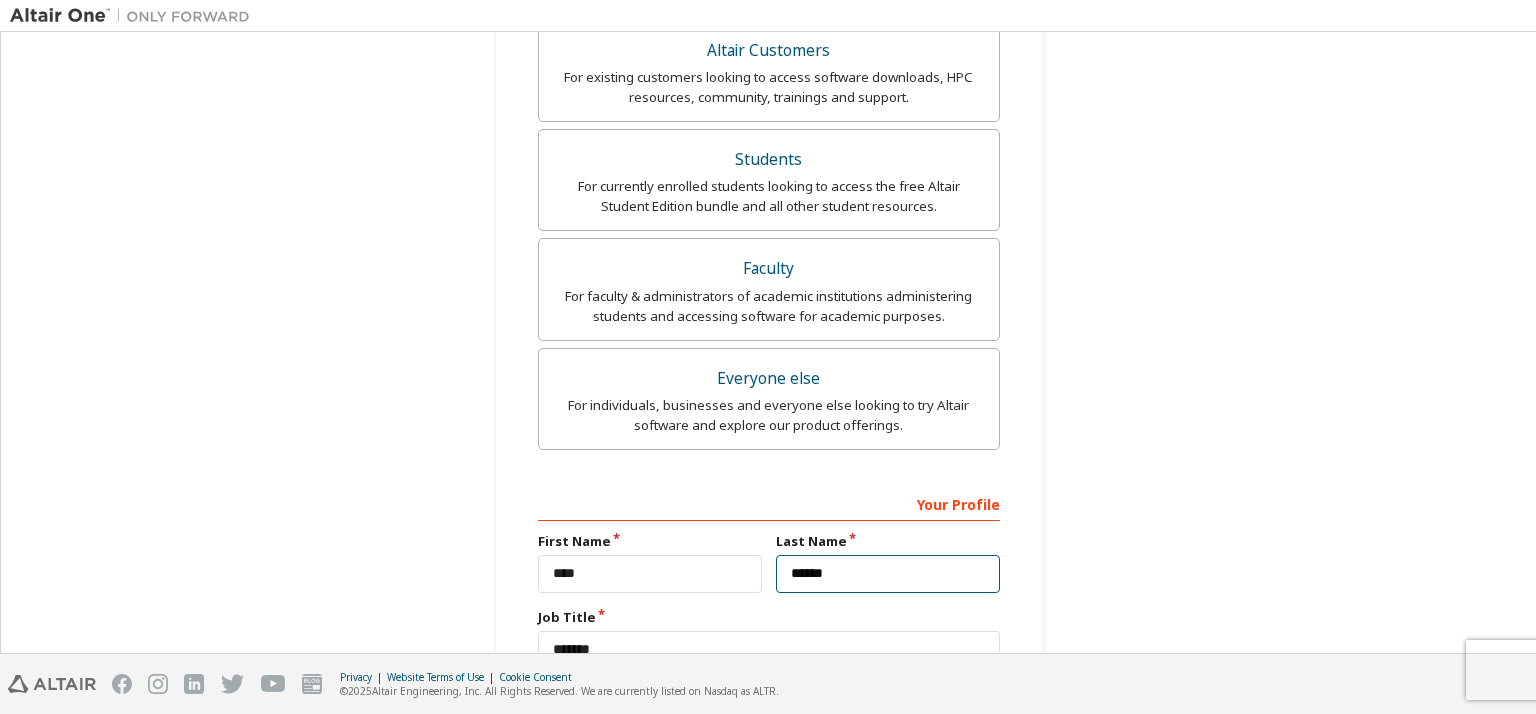 click on "******" at bounding box center (888, 574) 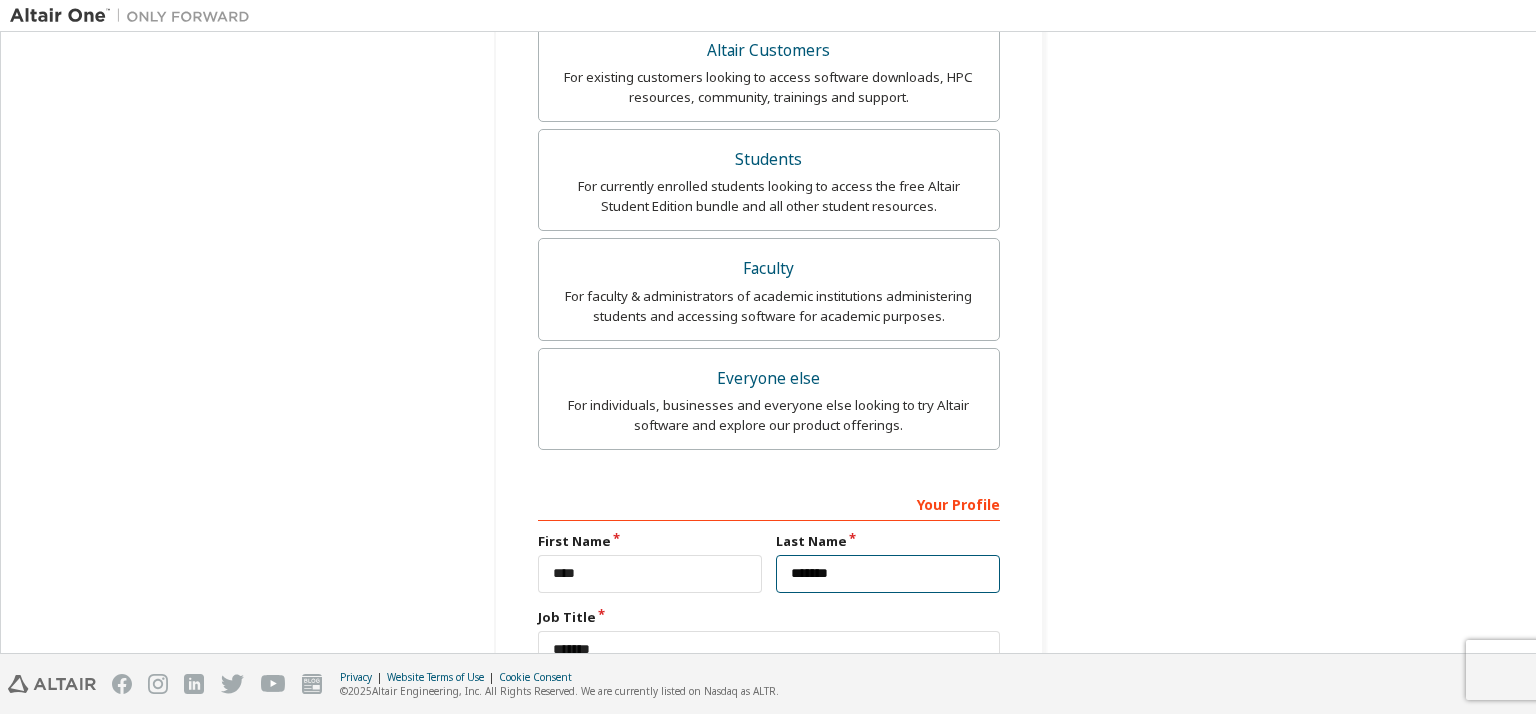 type on "******" 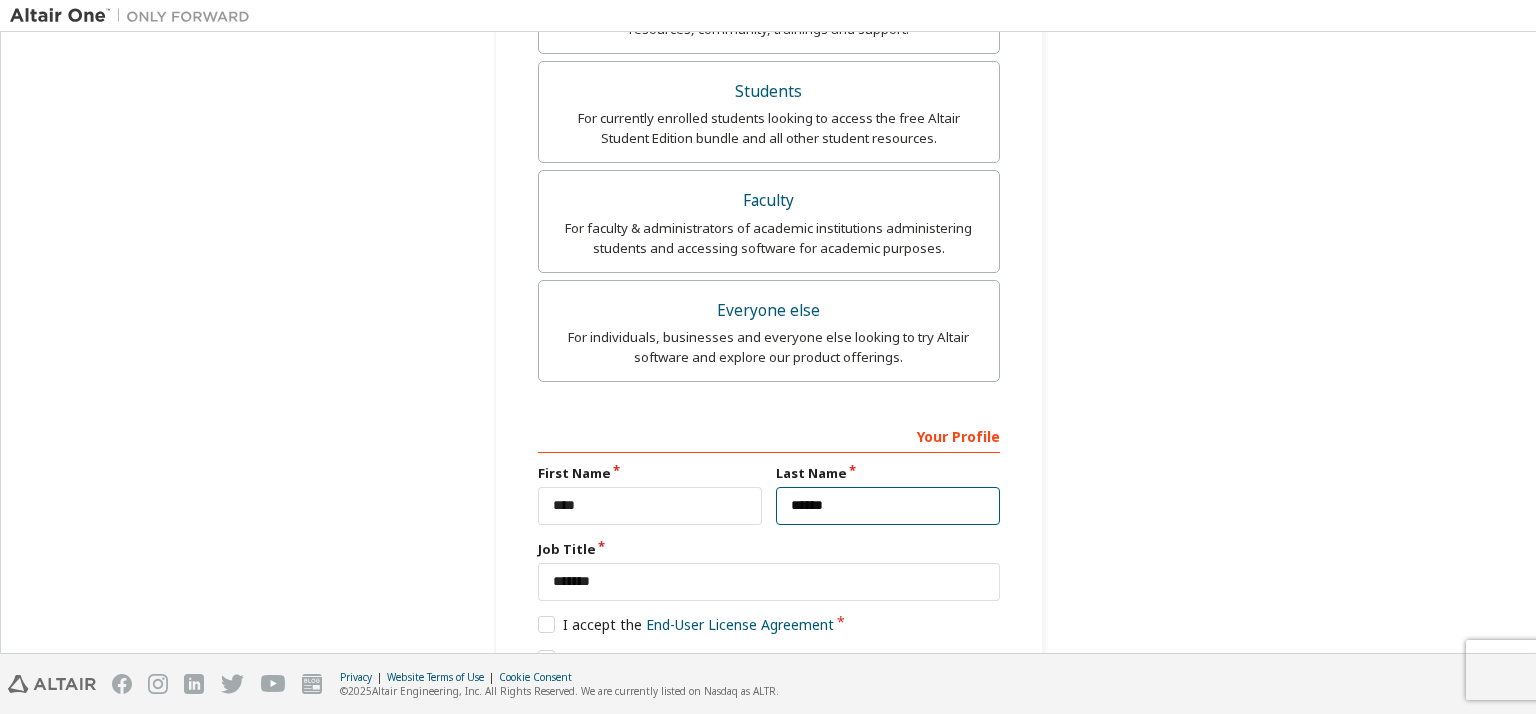 scroll, scrollTop: 511, scrollLeft: 0, axis: vertical 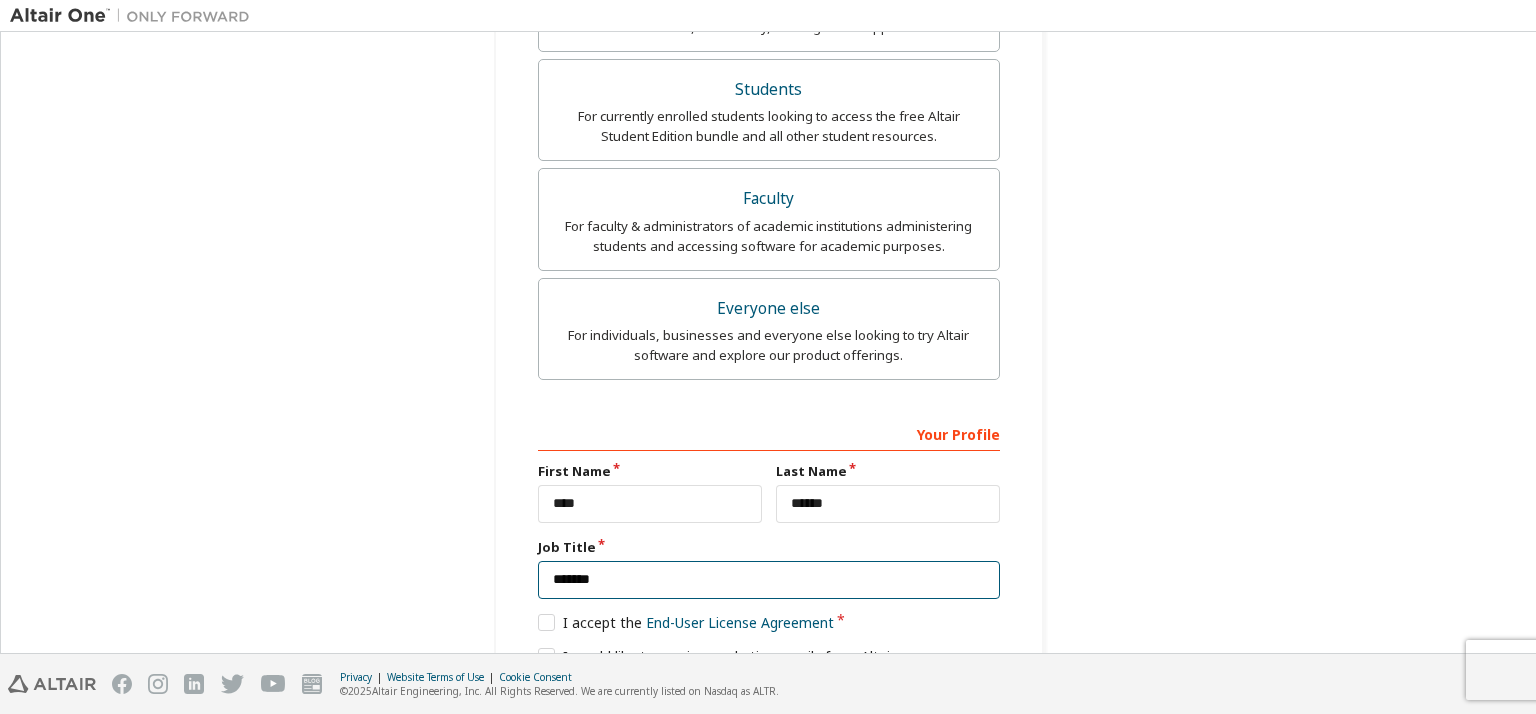 click on "*******" at bounding box center [769, 580] 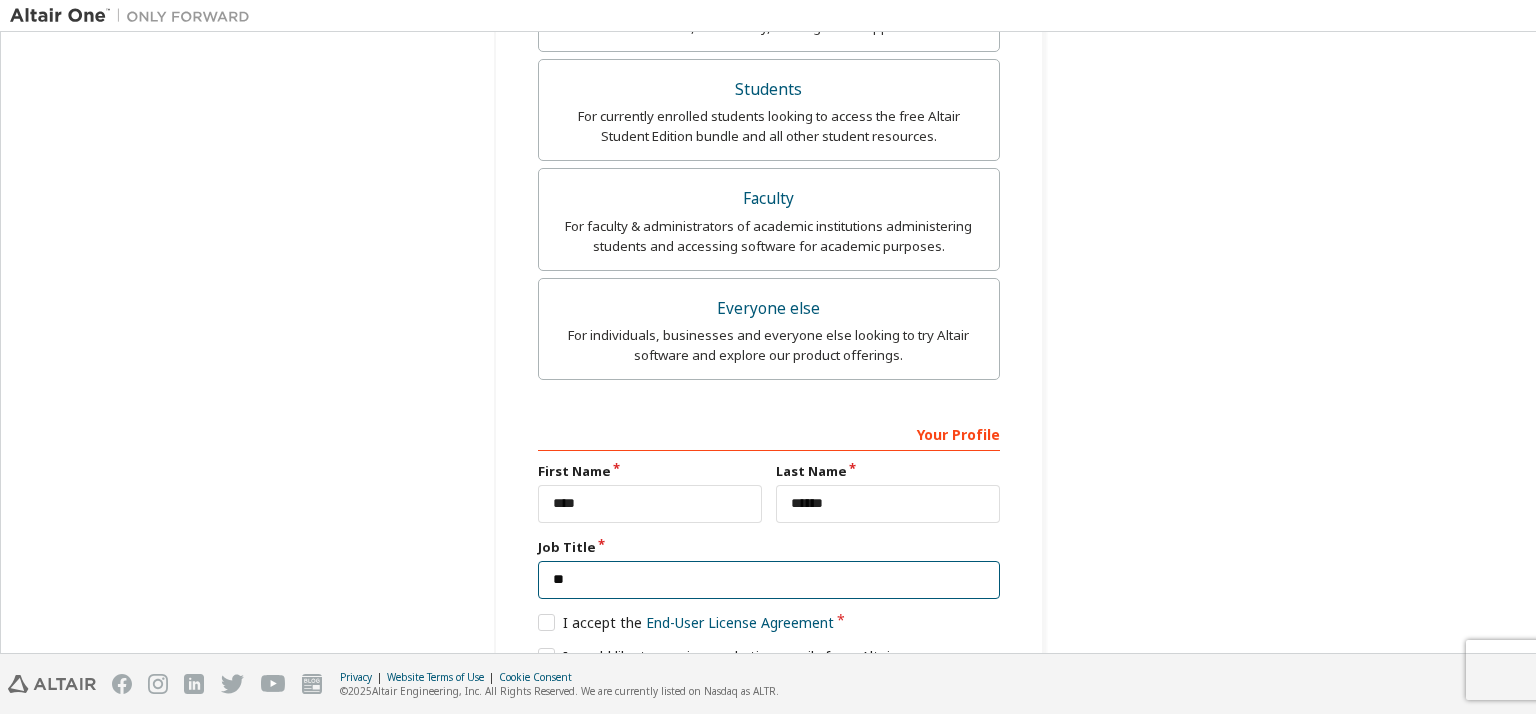 type on "*" 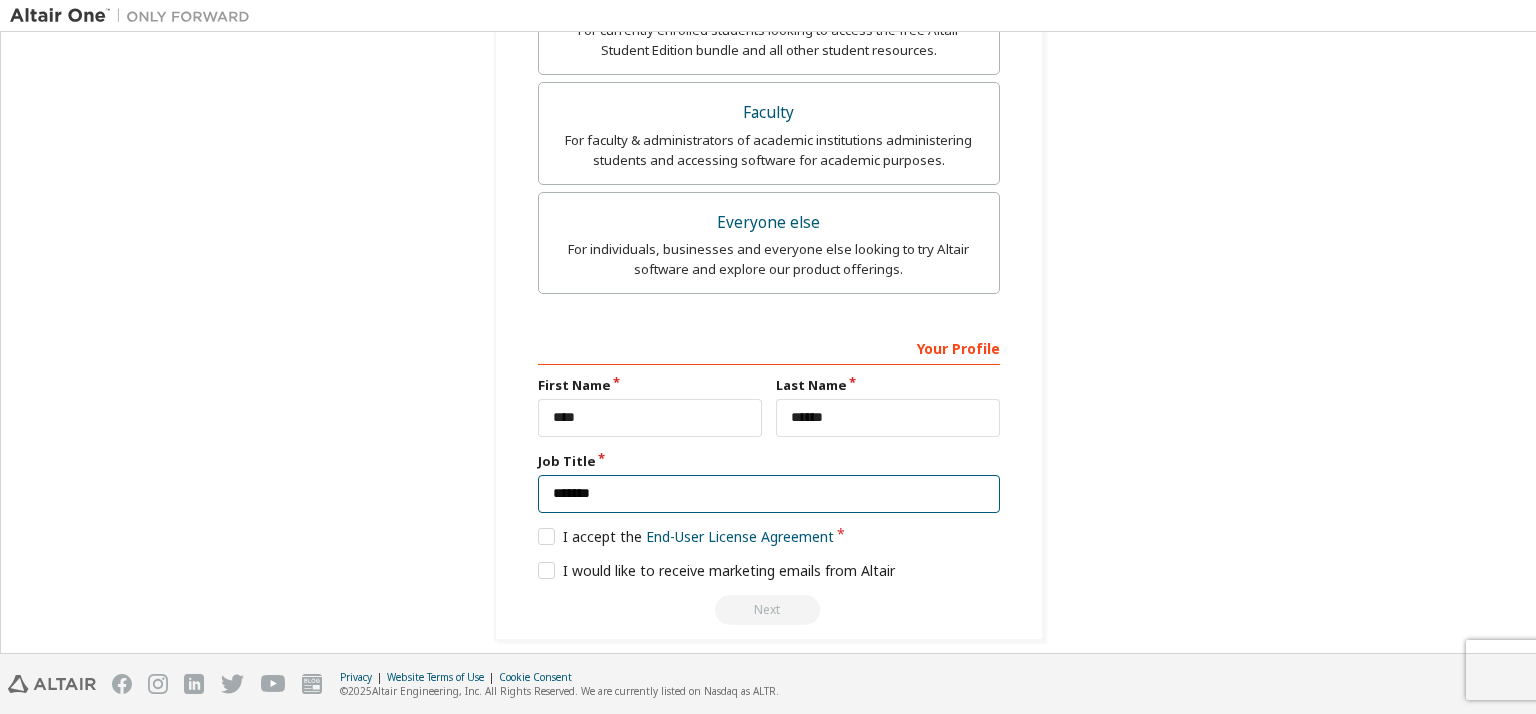 scroll, scrollTop: 600, scrollLeft: 0, axis: vertical 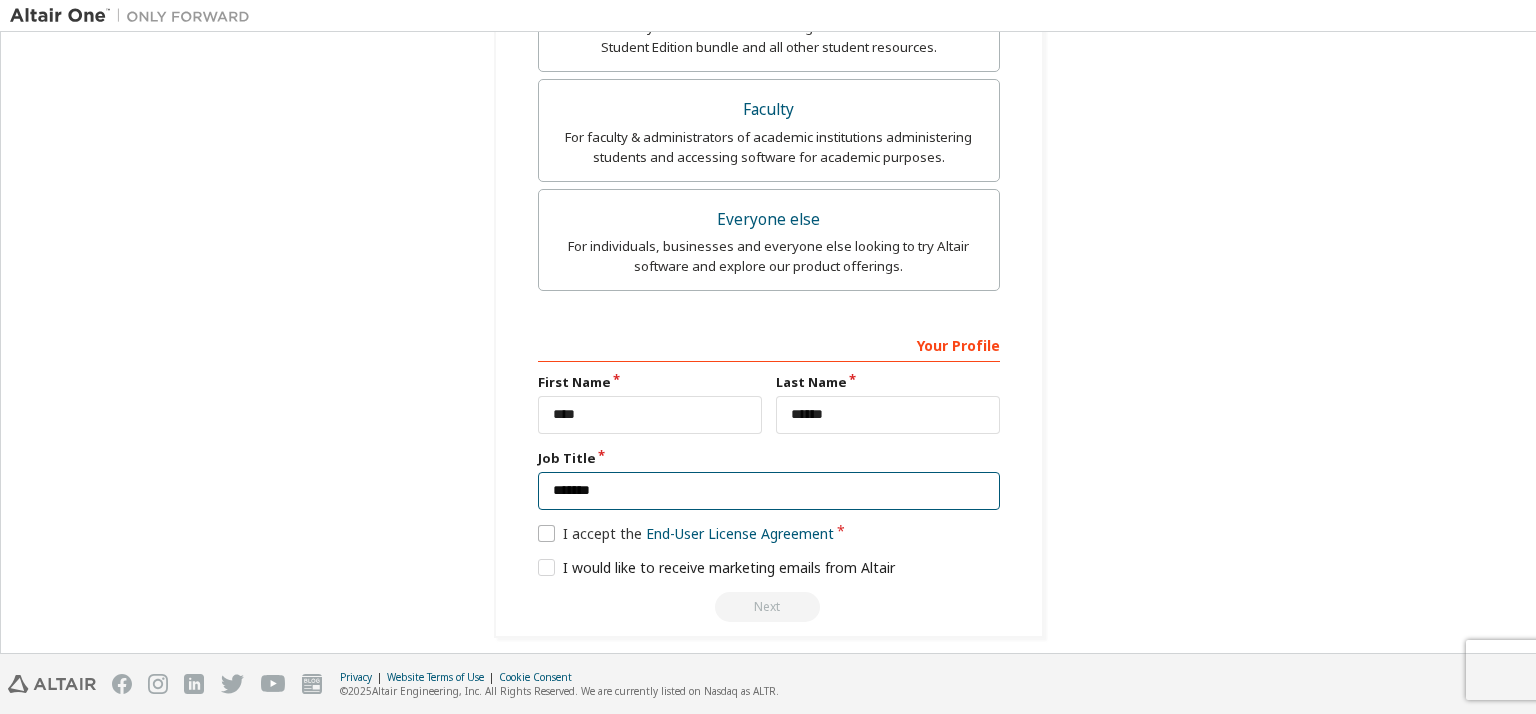 type on "*******" 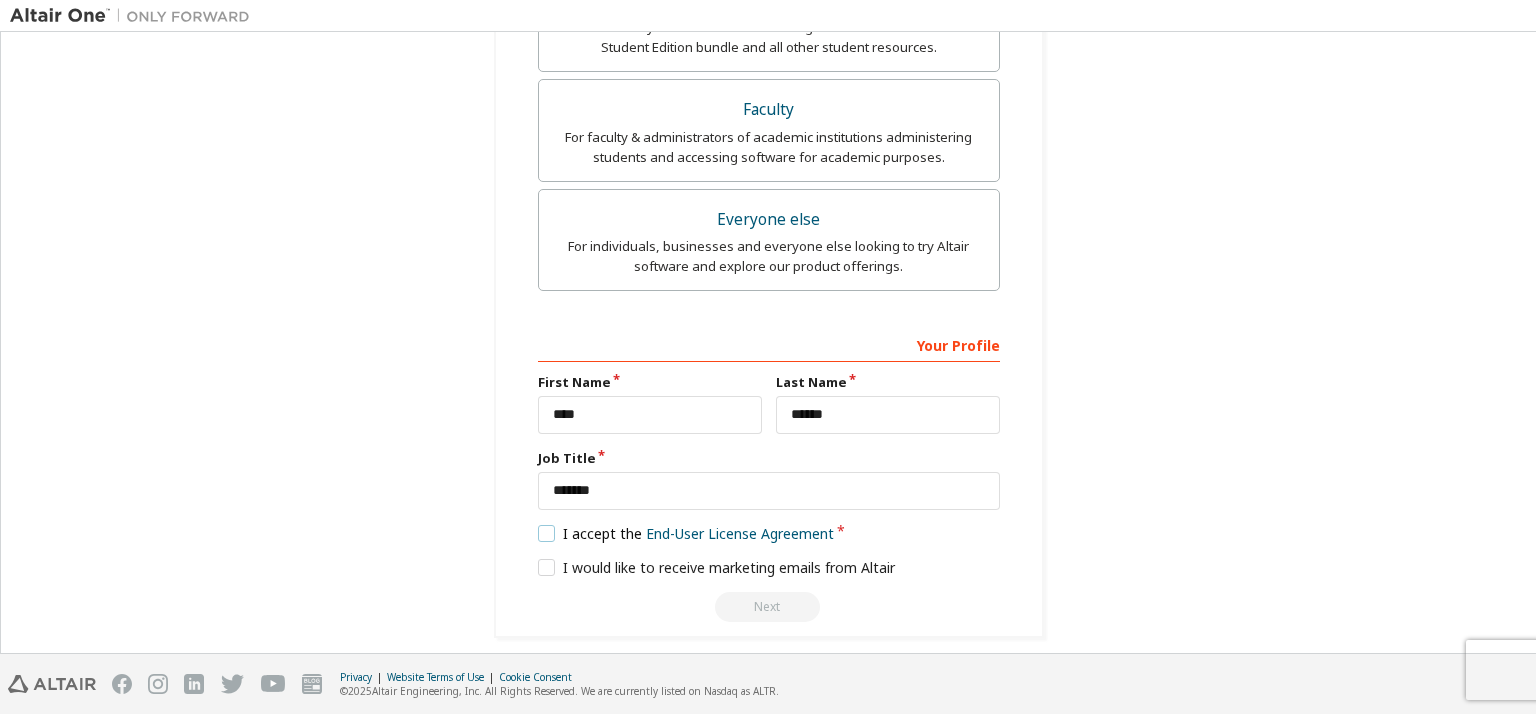 click on "I accept the    End-User License Agreement" at bounding box center (686, 533) 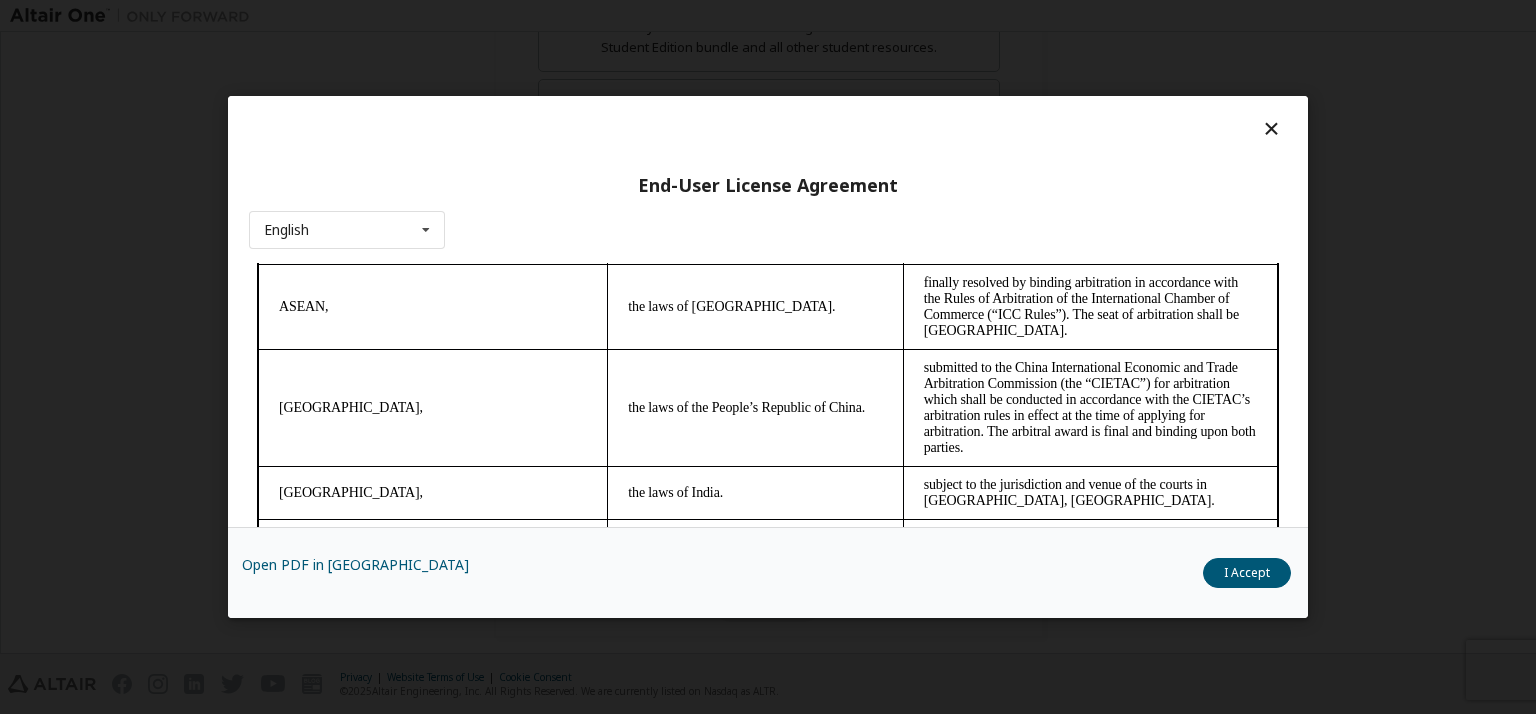 scroll, scrollTop: 5622, scrollLeft: 0, axis: vertical 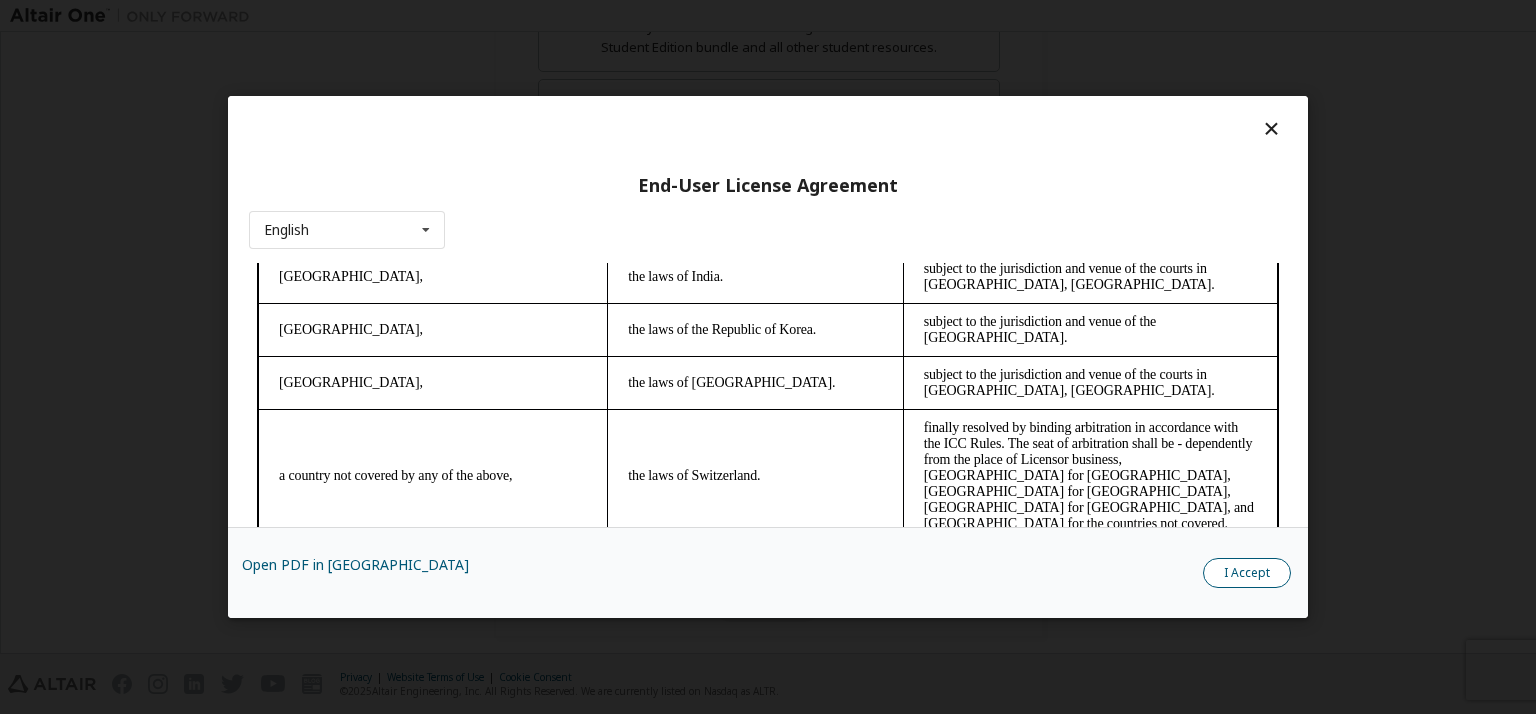 click on "I Accept" at bounding box center (1247, 573) 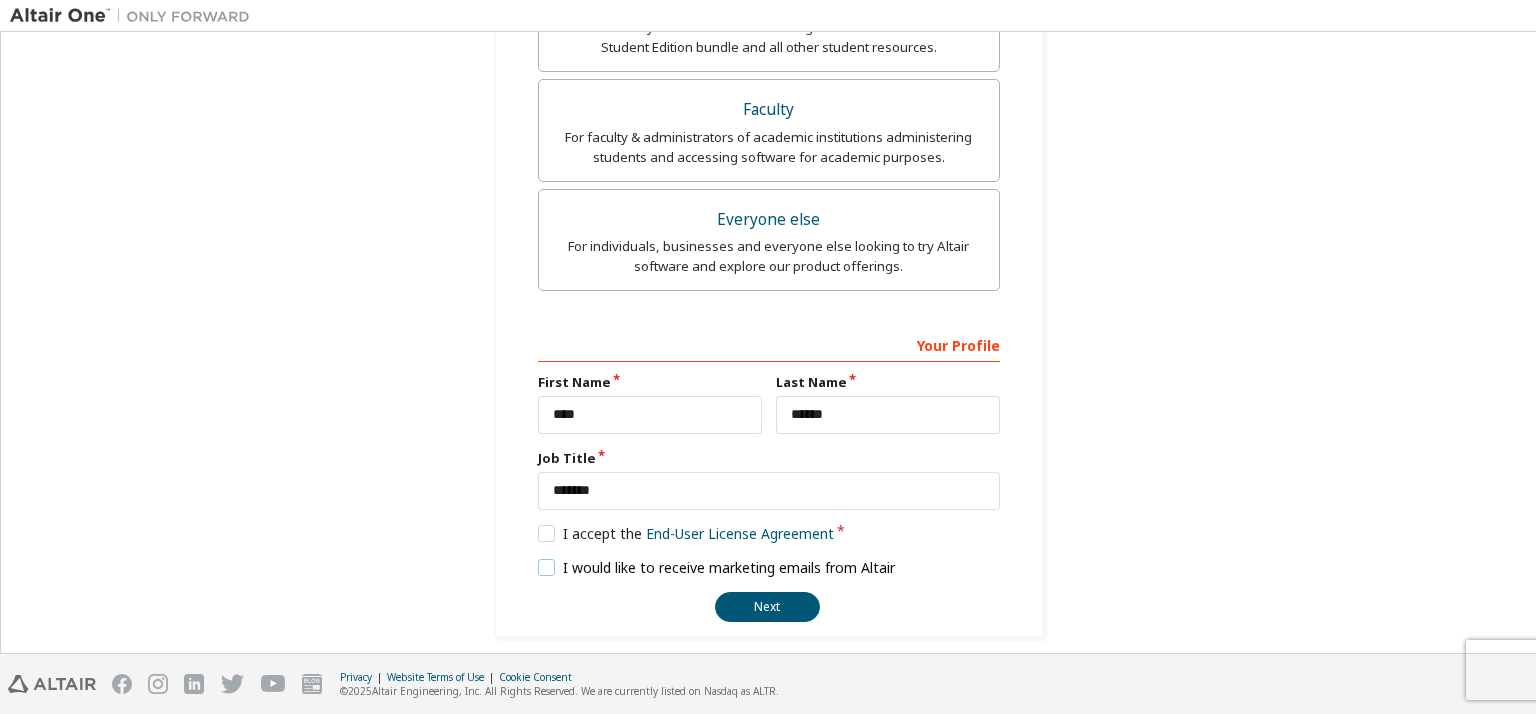 click on "I would like to receive marketing emails from Altair" at bounding box center [717, 567] 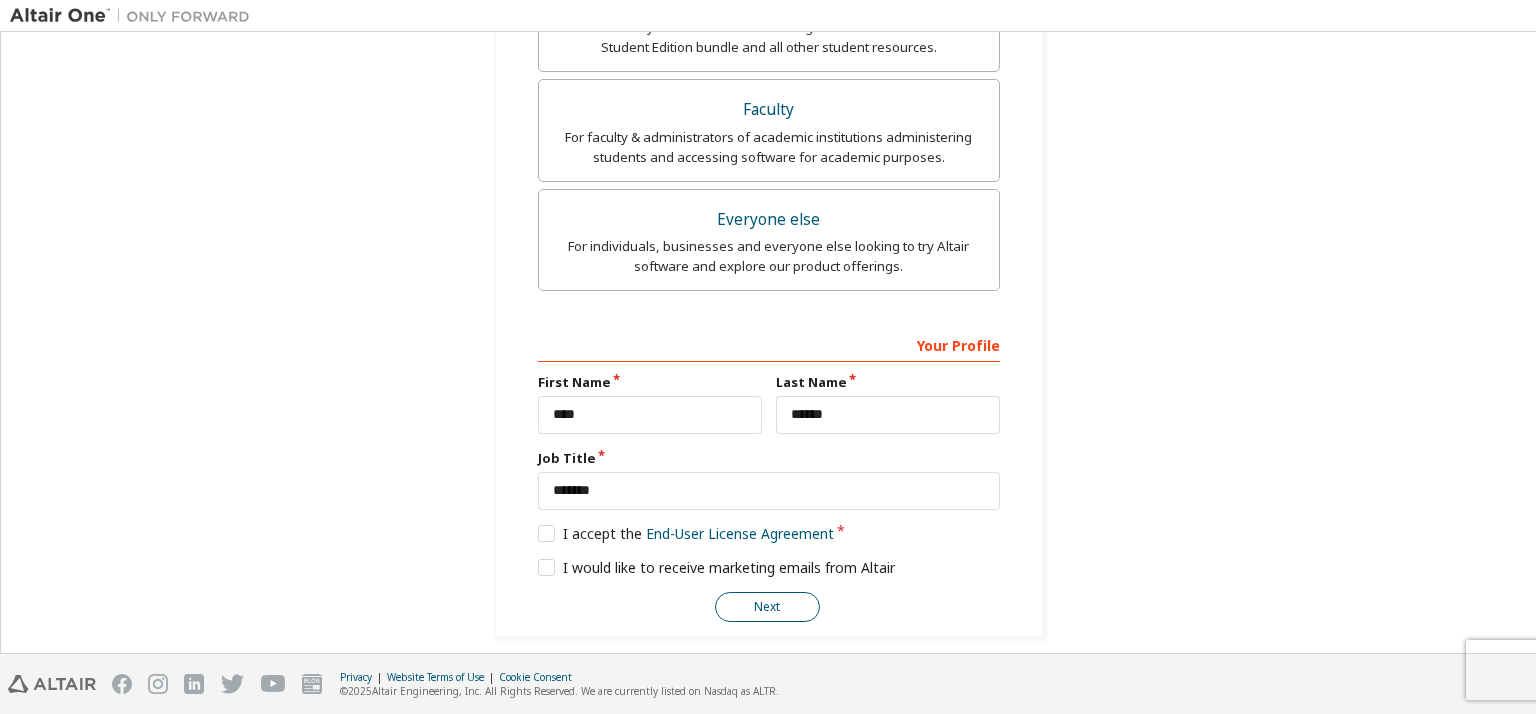 click on "Next" at bounding box center [767, 607] 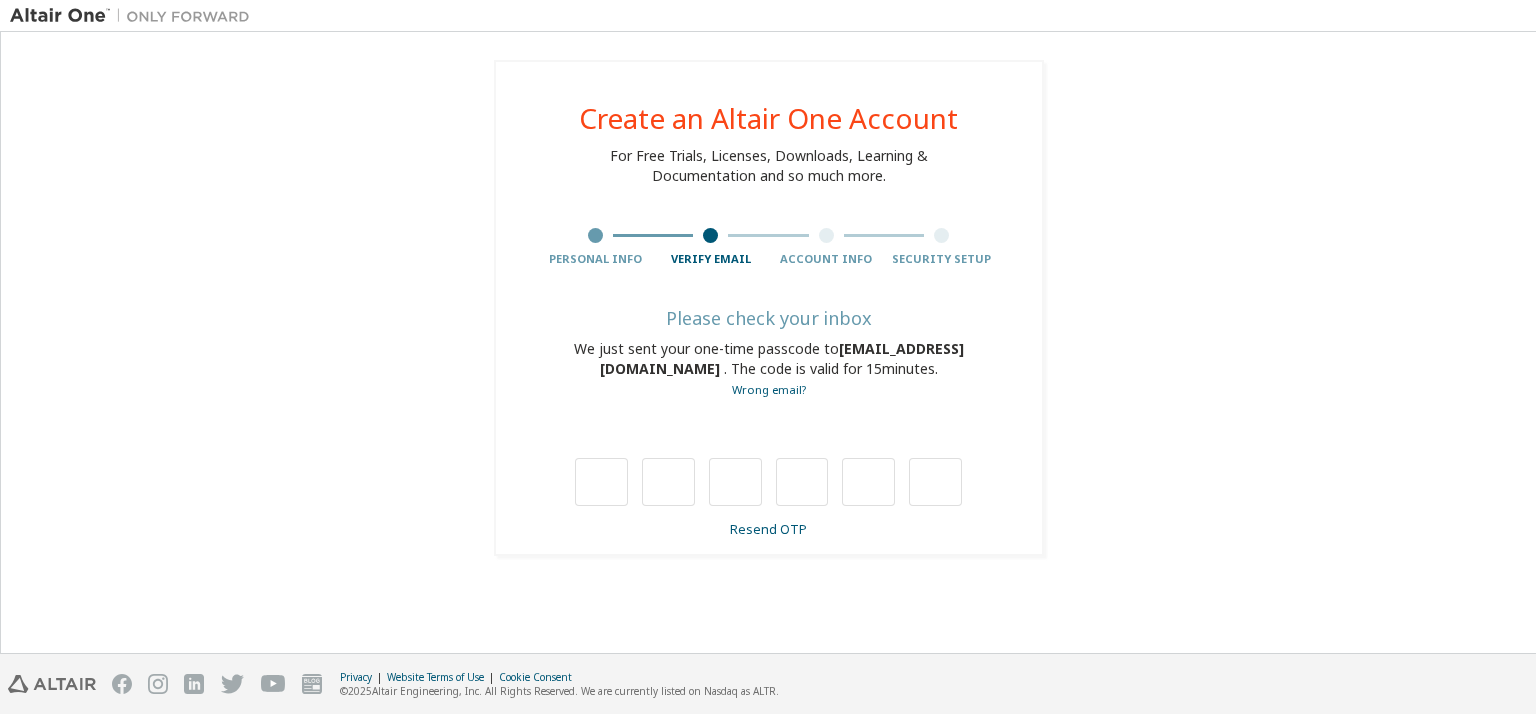 scroll, scrollTop: 0, scrollLeft: 0, axis: both 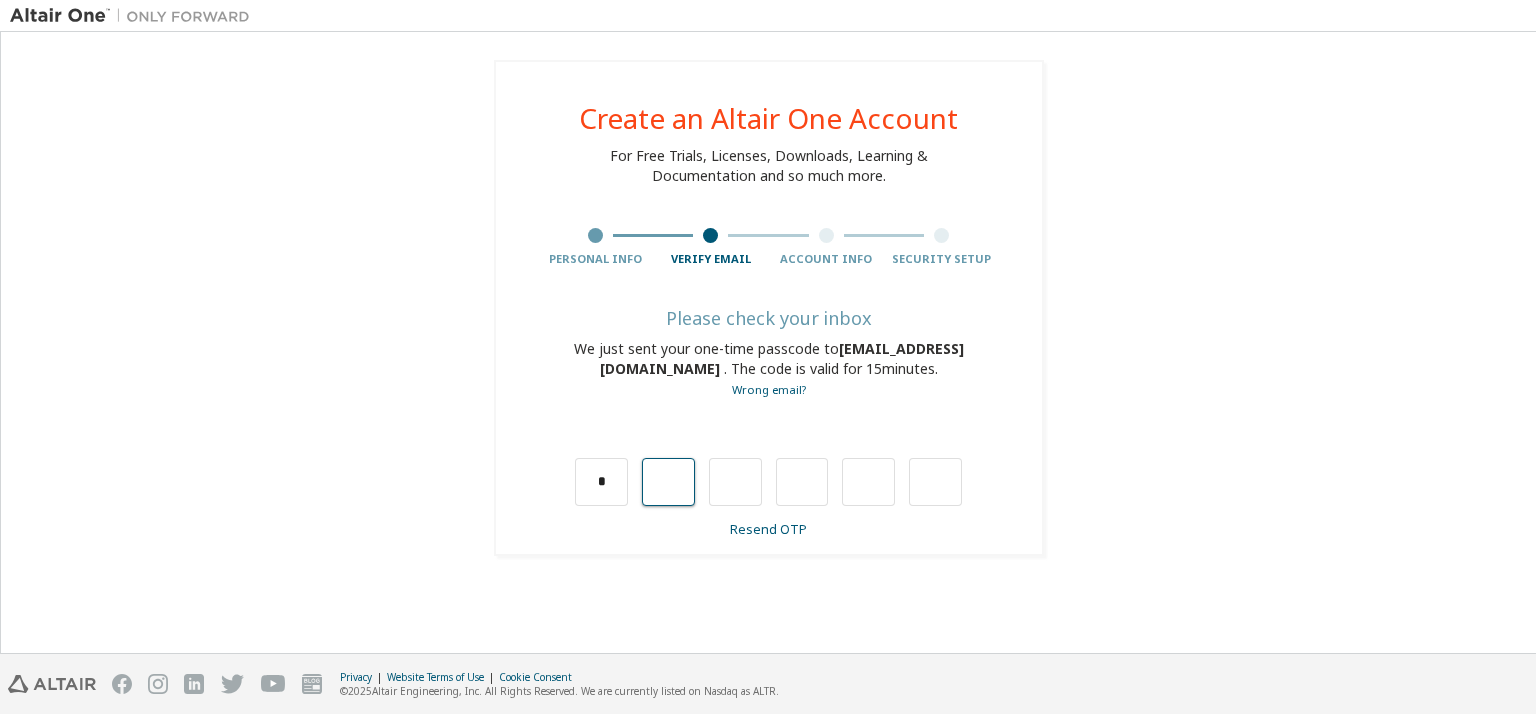 type on "*" 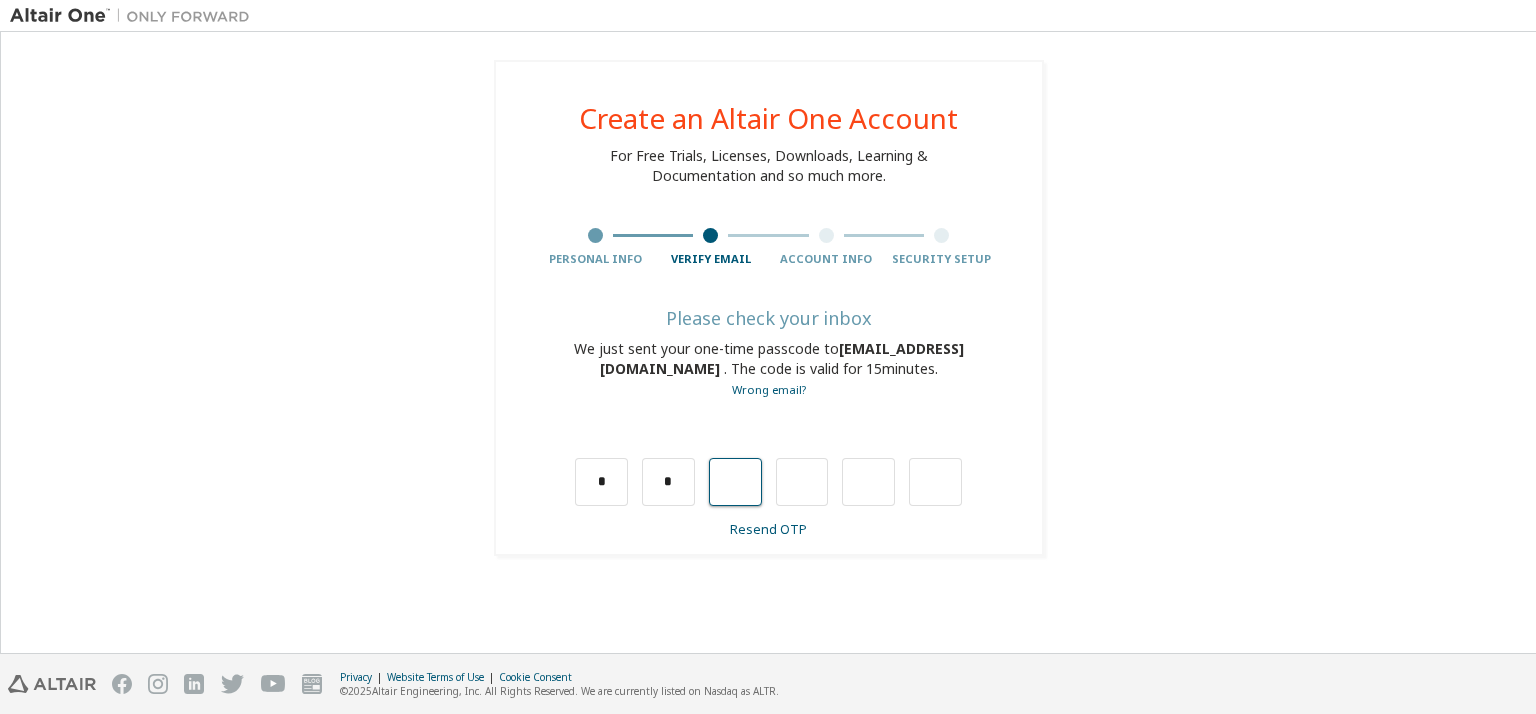 type on "*" 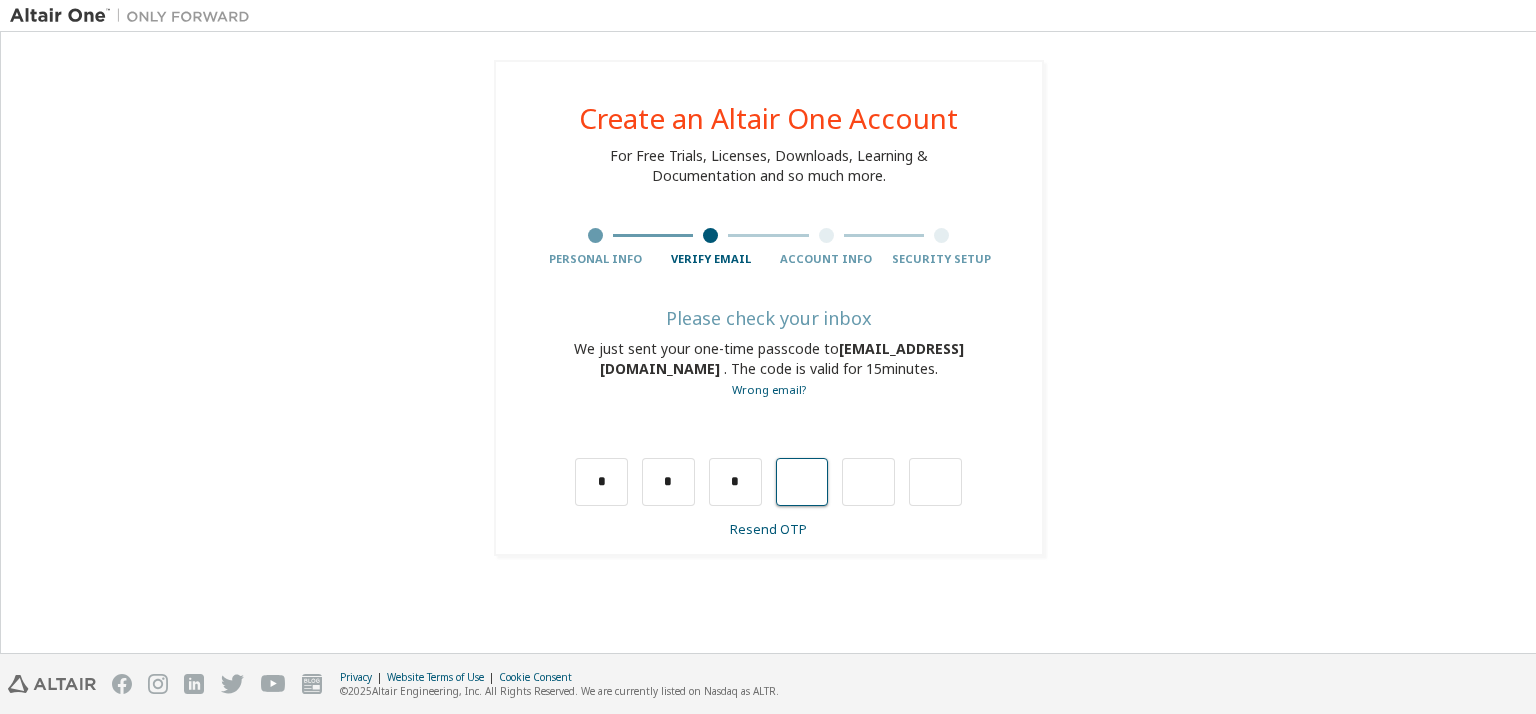 type on "*" 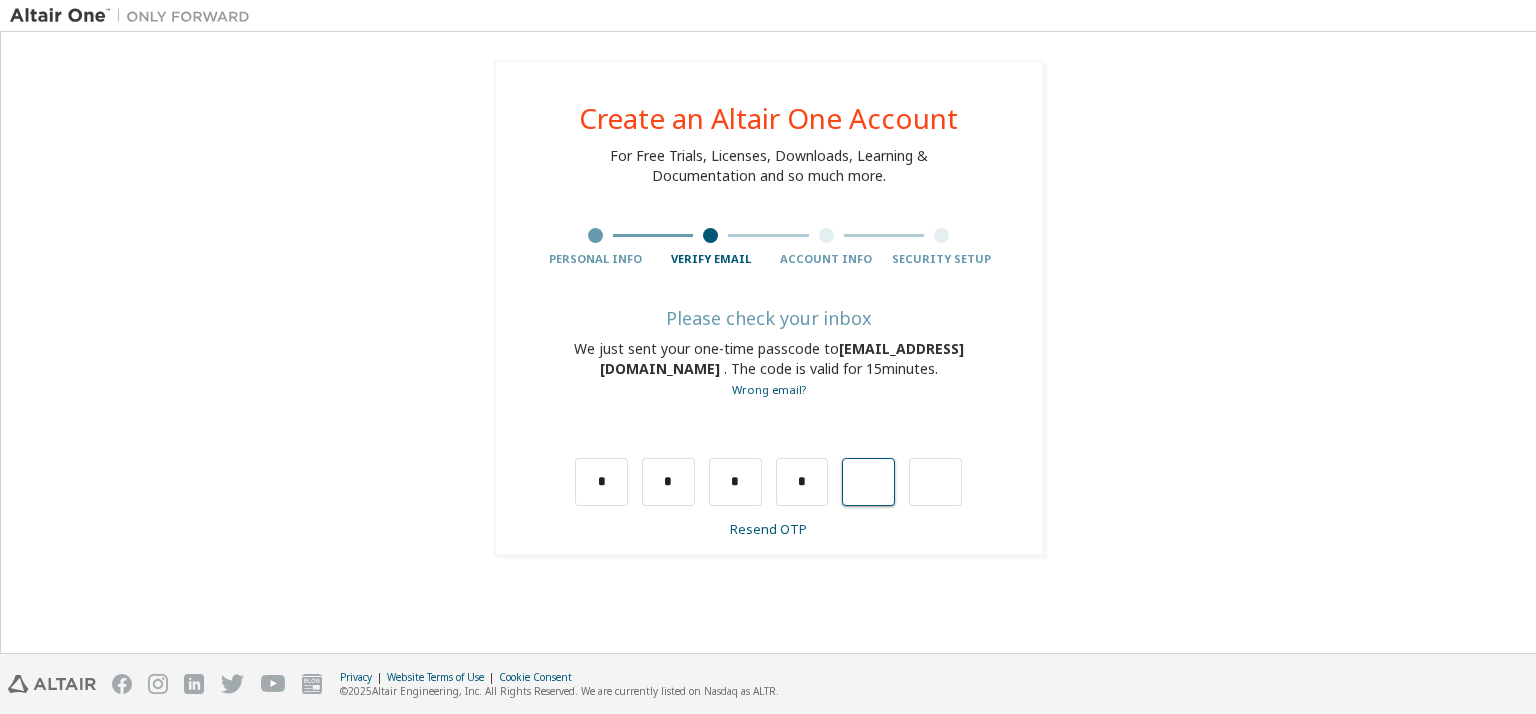 type on "*" 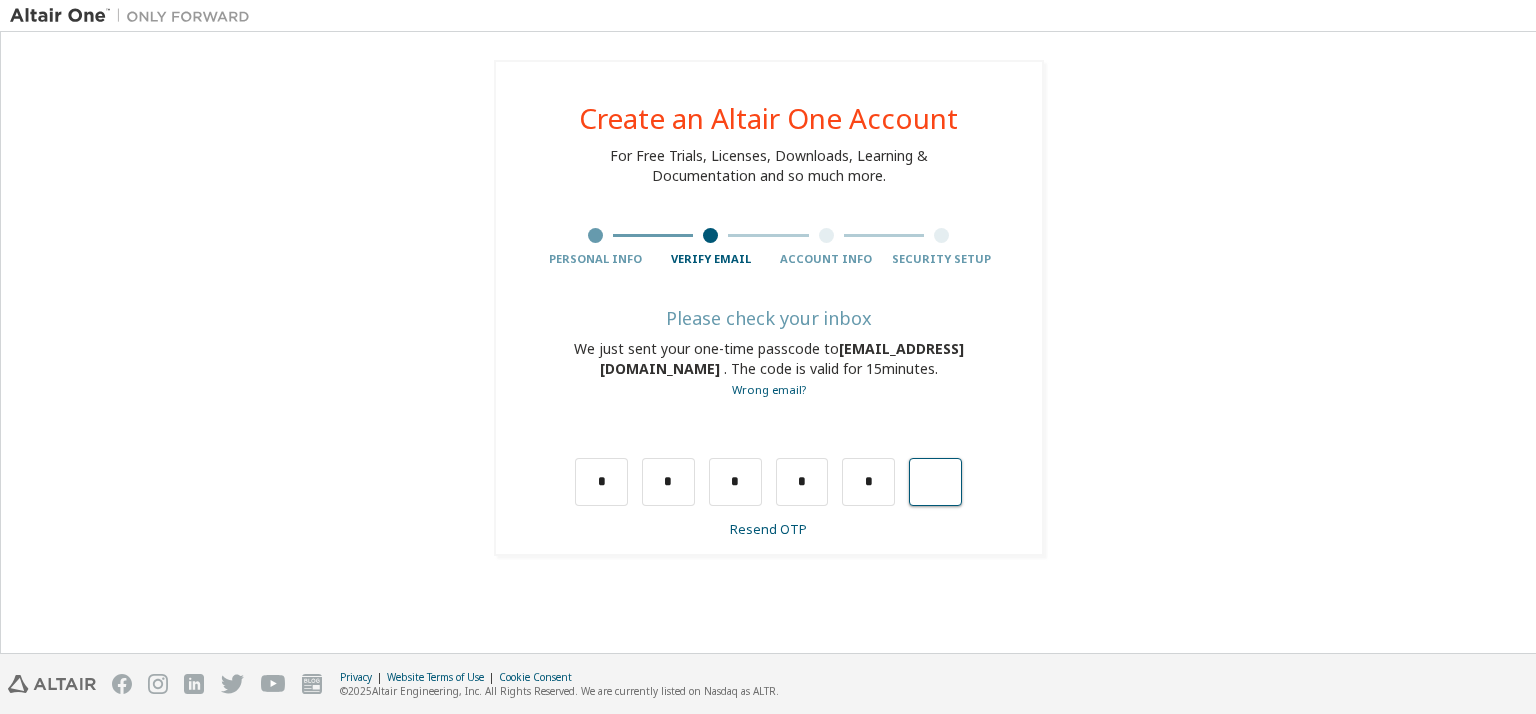 type on "*" 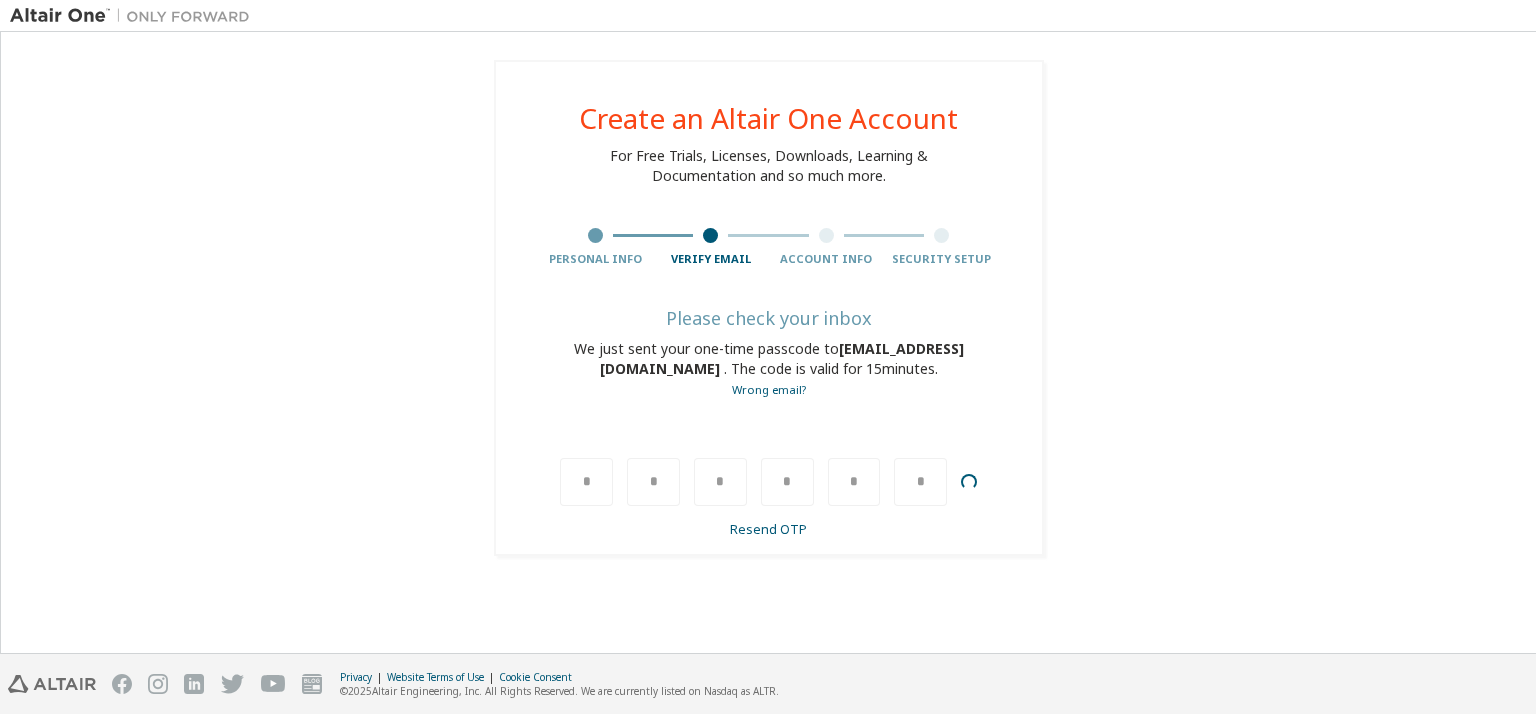 type 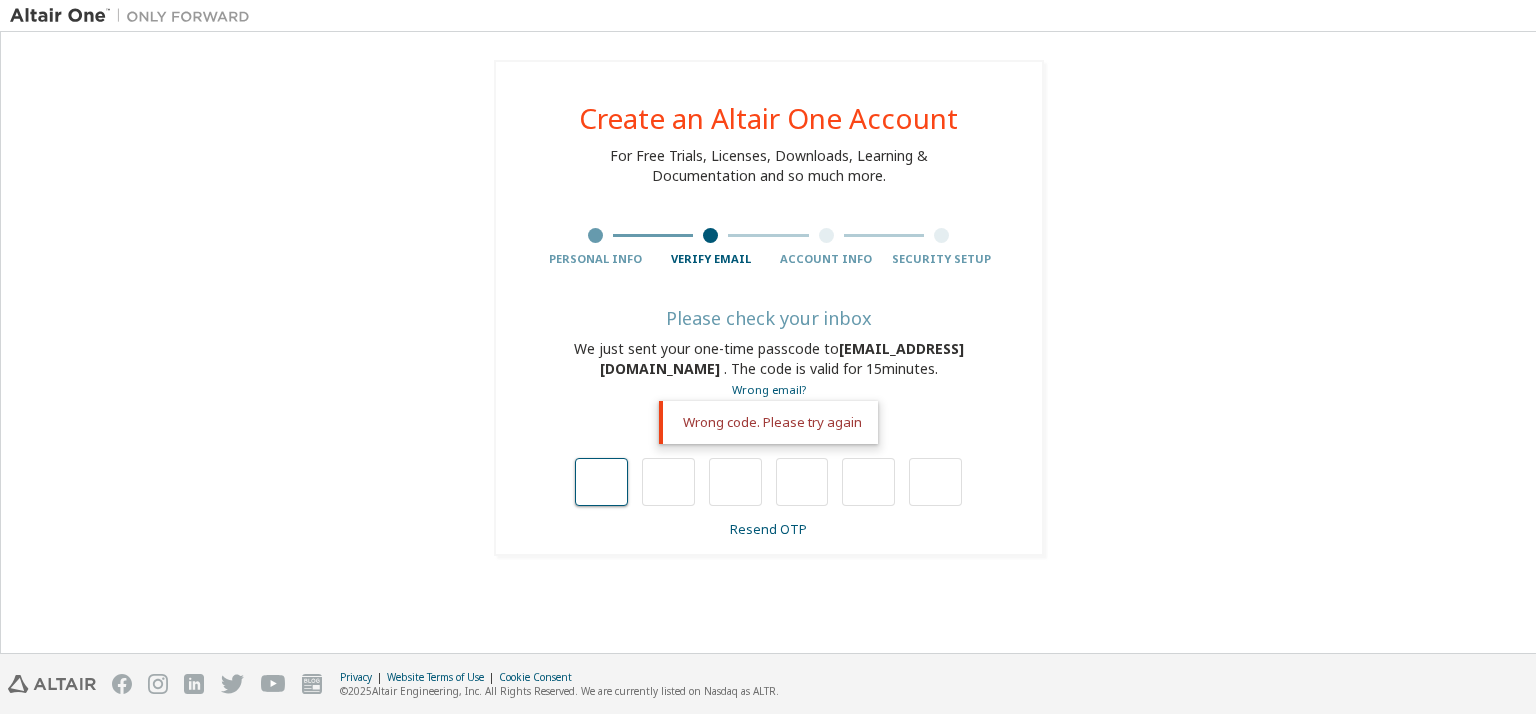 click at bounding box center (601, 482) 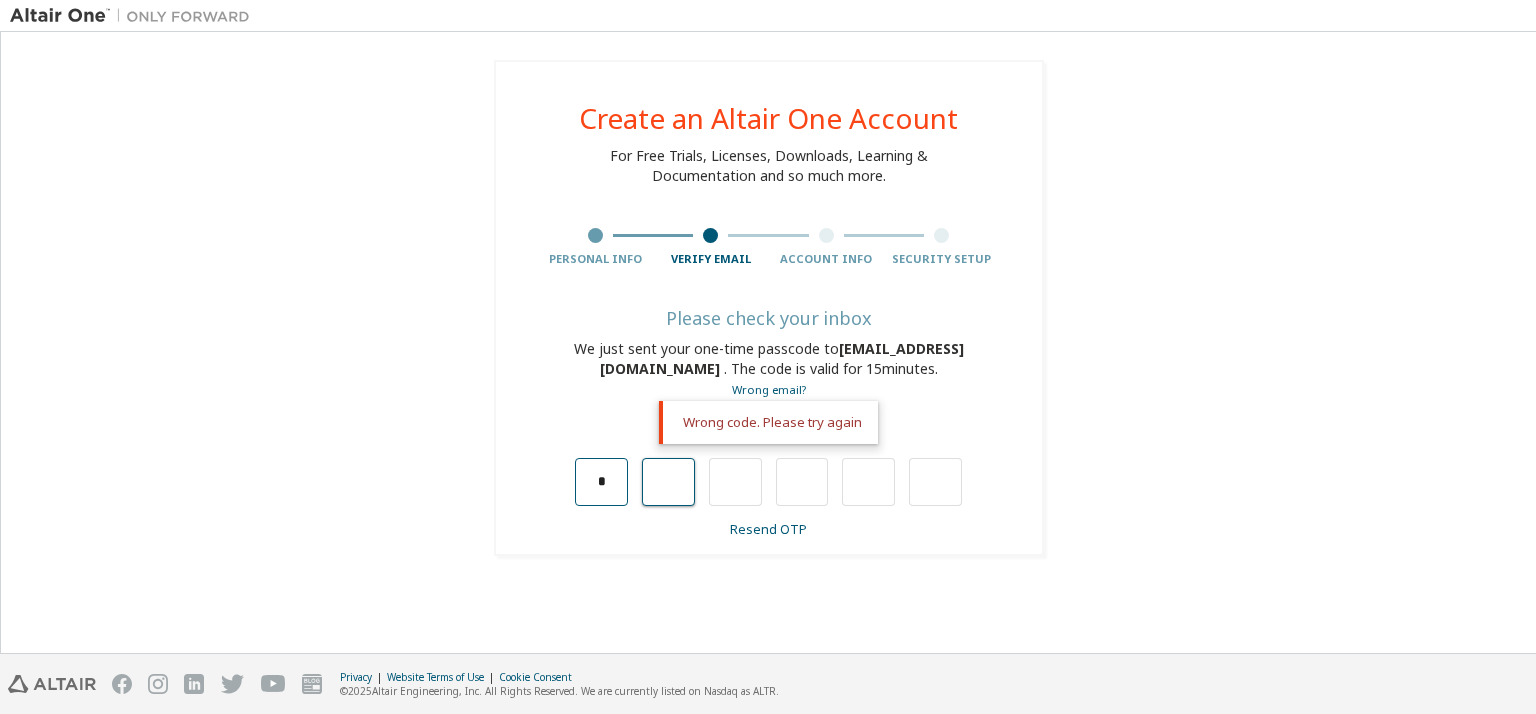 type on "*" 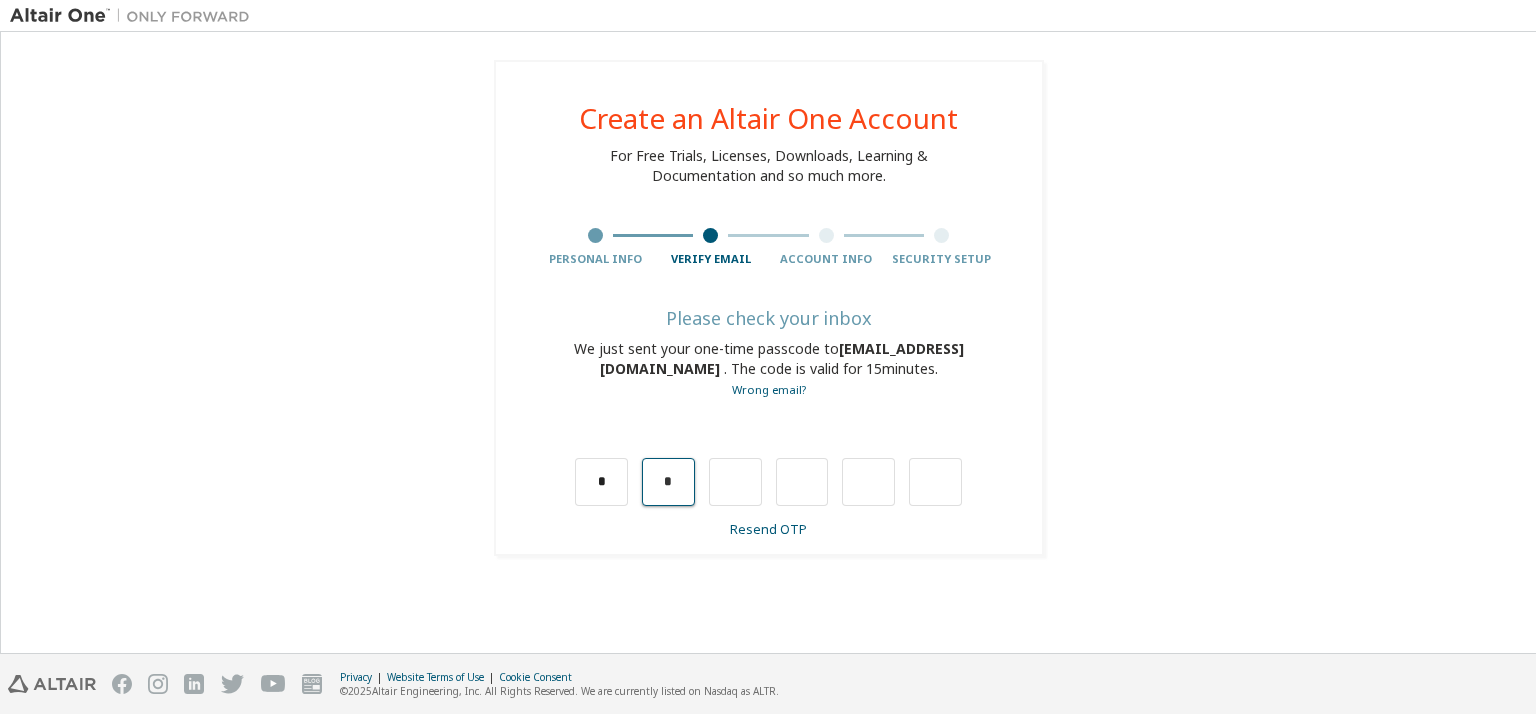 click on "*" at bounding box center [668, 482] 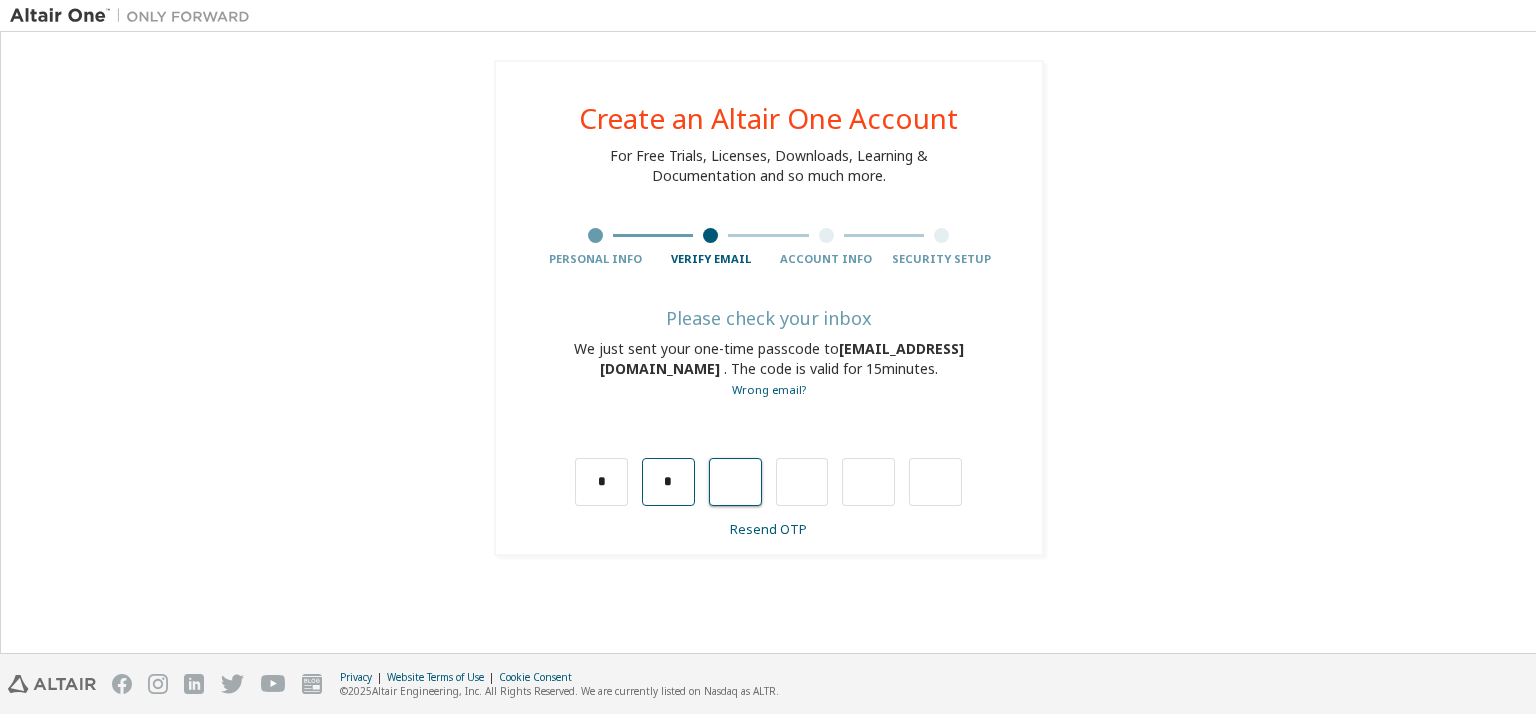 type on "*" 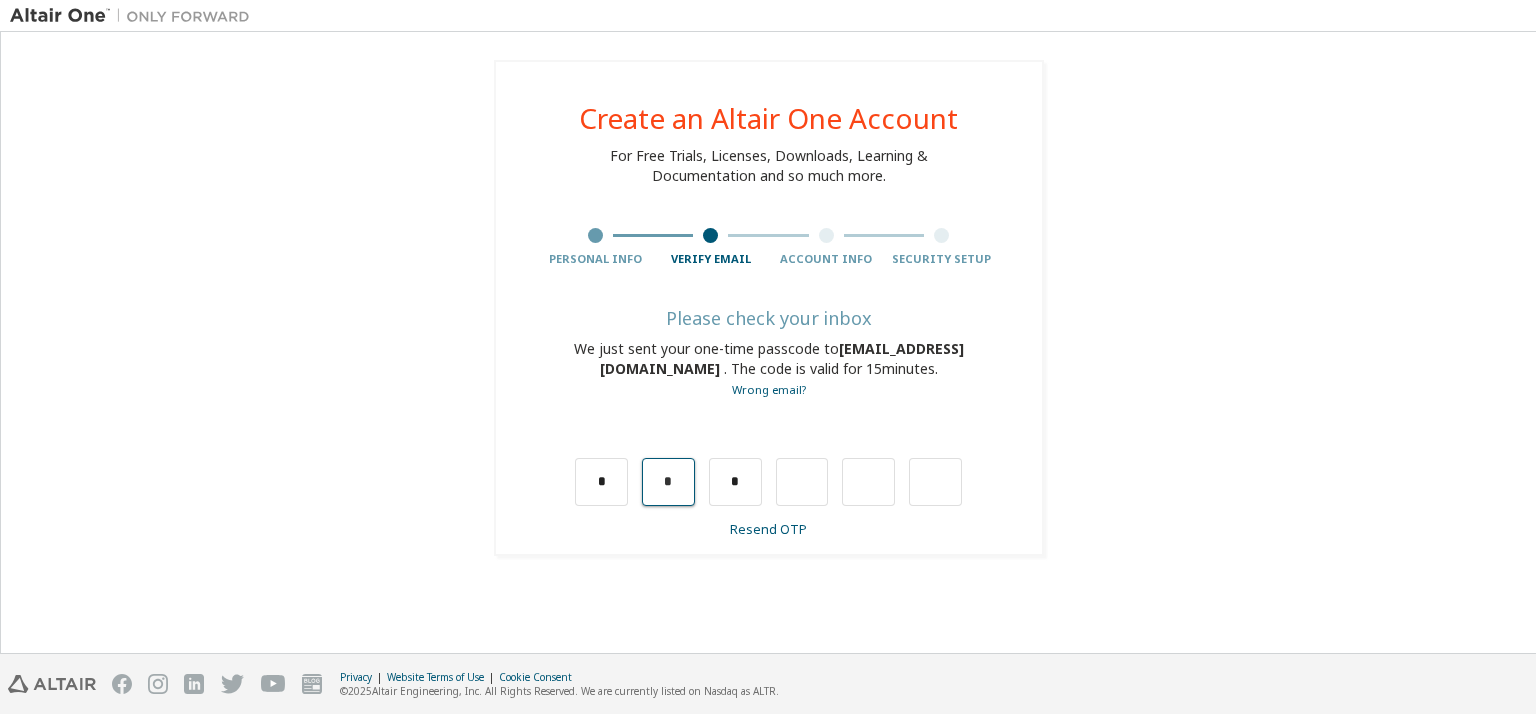 click on "*" at bounding box center (668, 482) 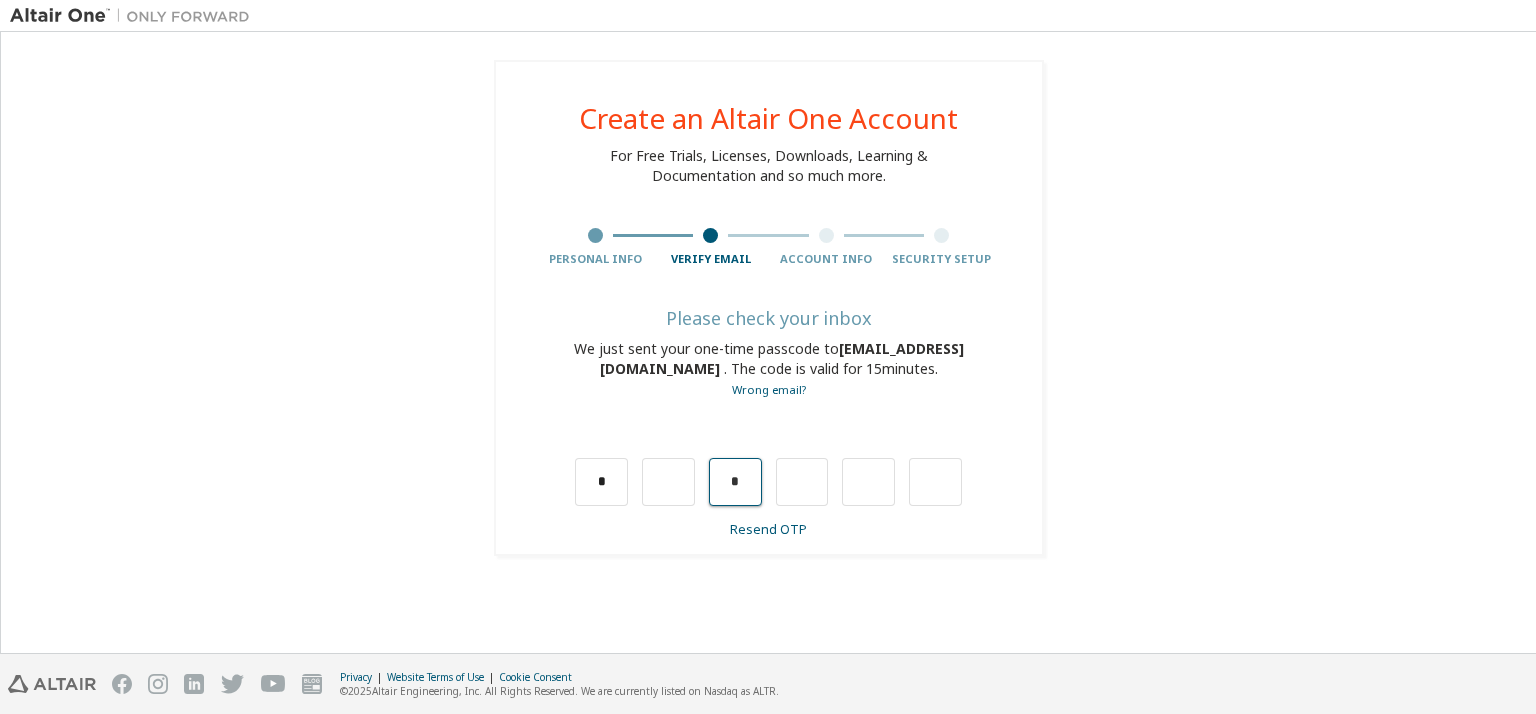 drag, startPoint x: 732, startPoint y: 482, endPoint x: 750, endPoint y: 482, distance: 18 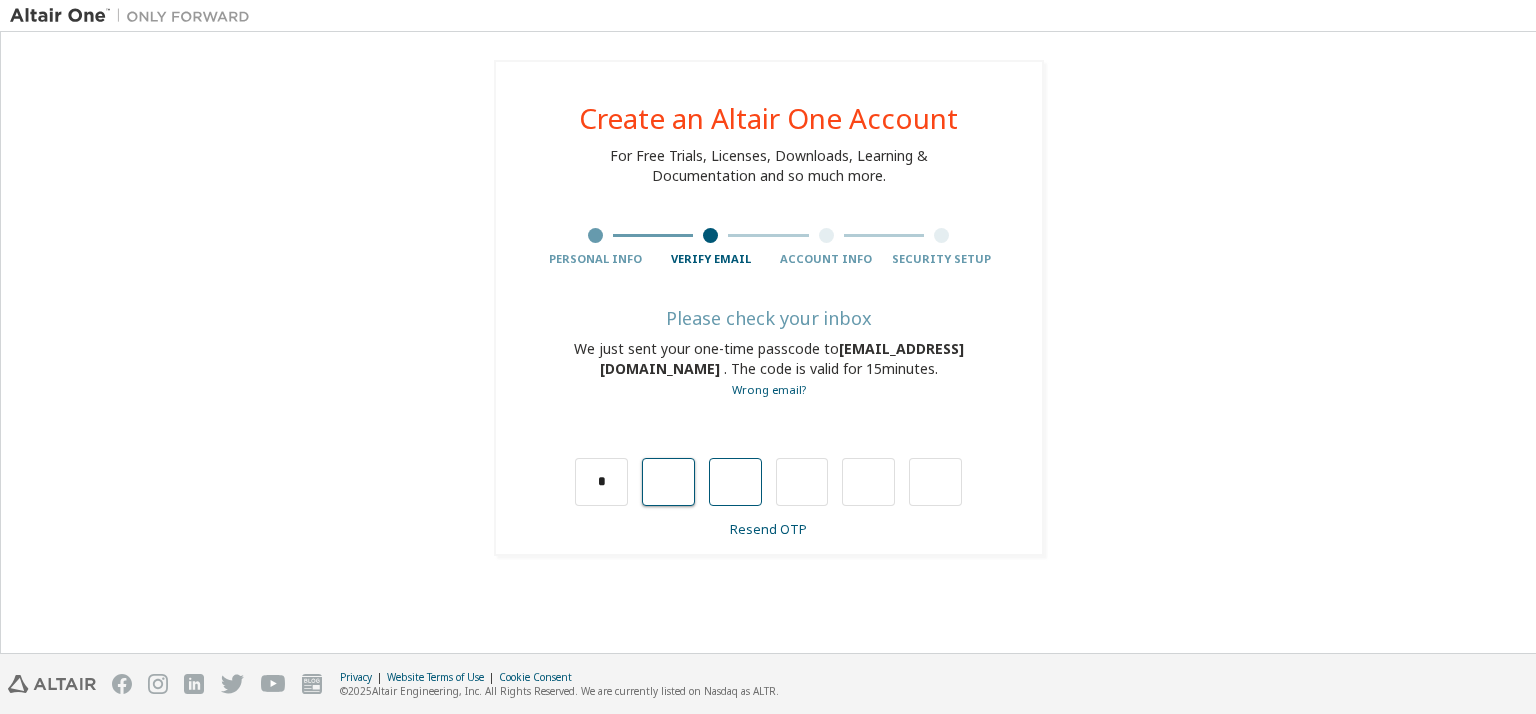 type on "*" 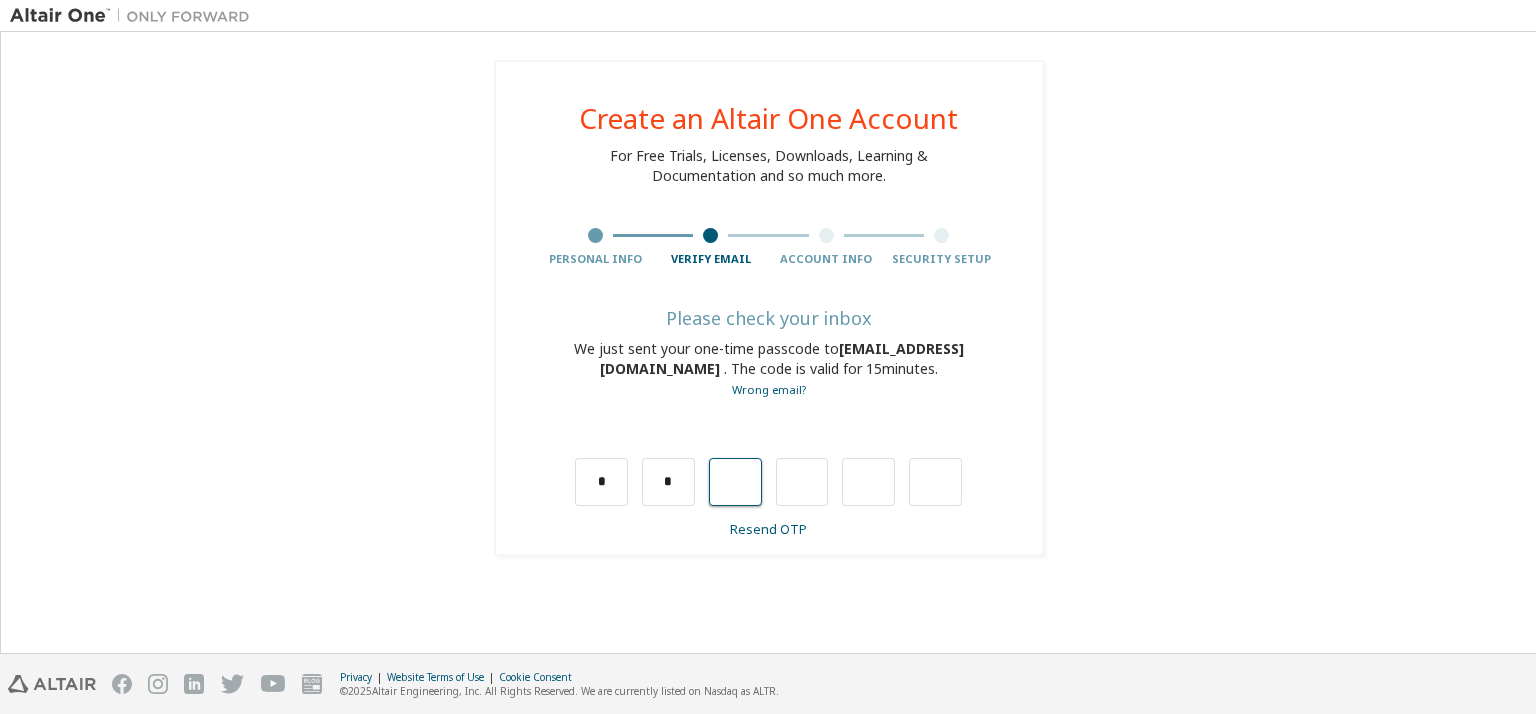 type on "*" 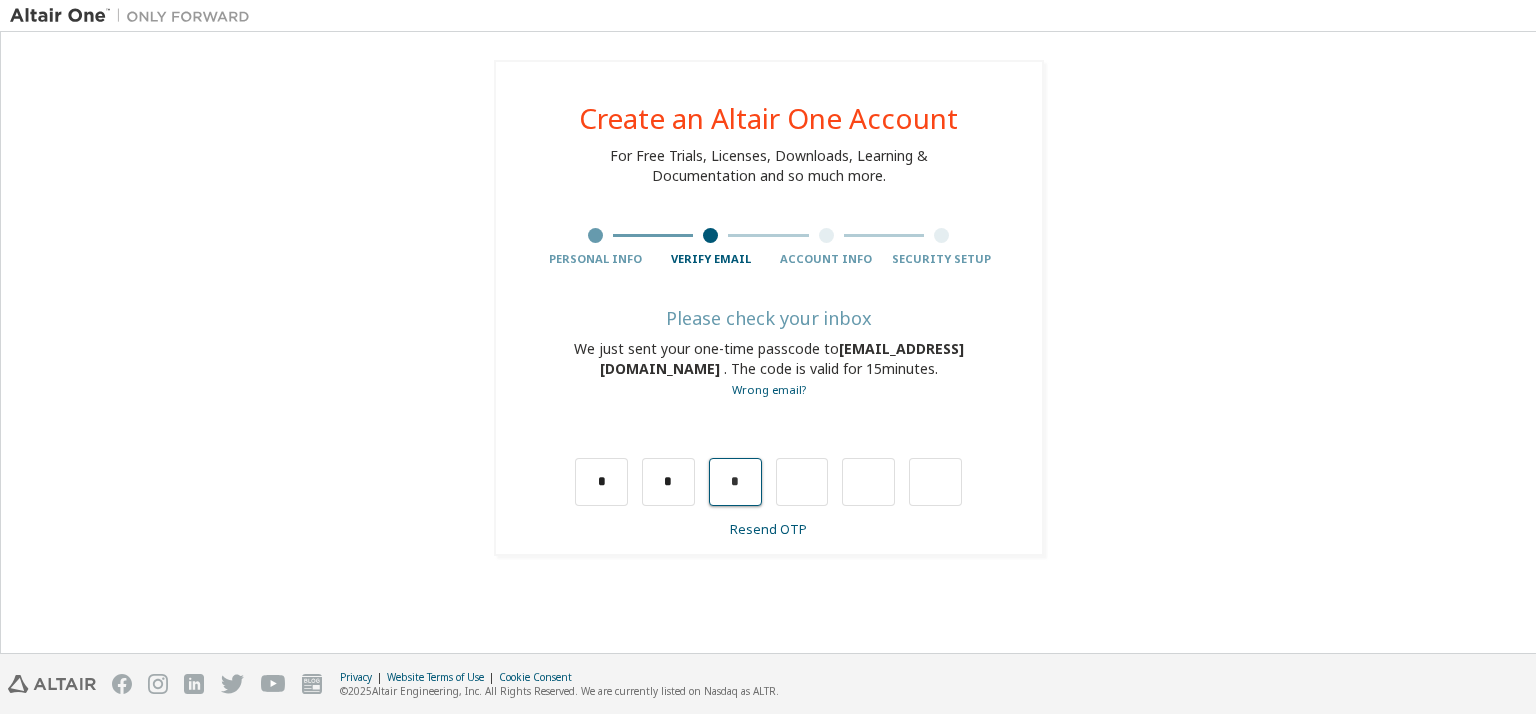 click on "*" at bounding box center (735, 482) 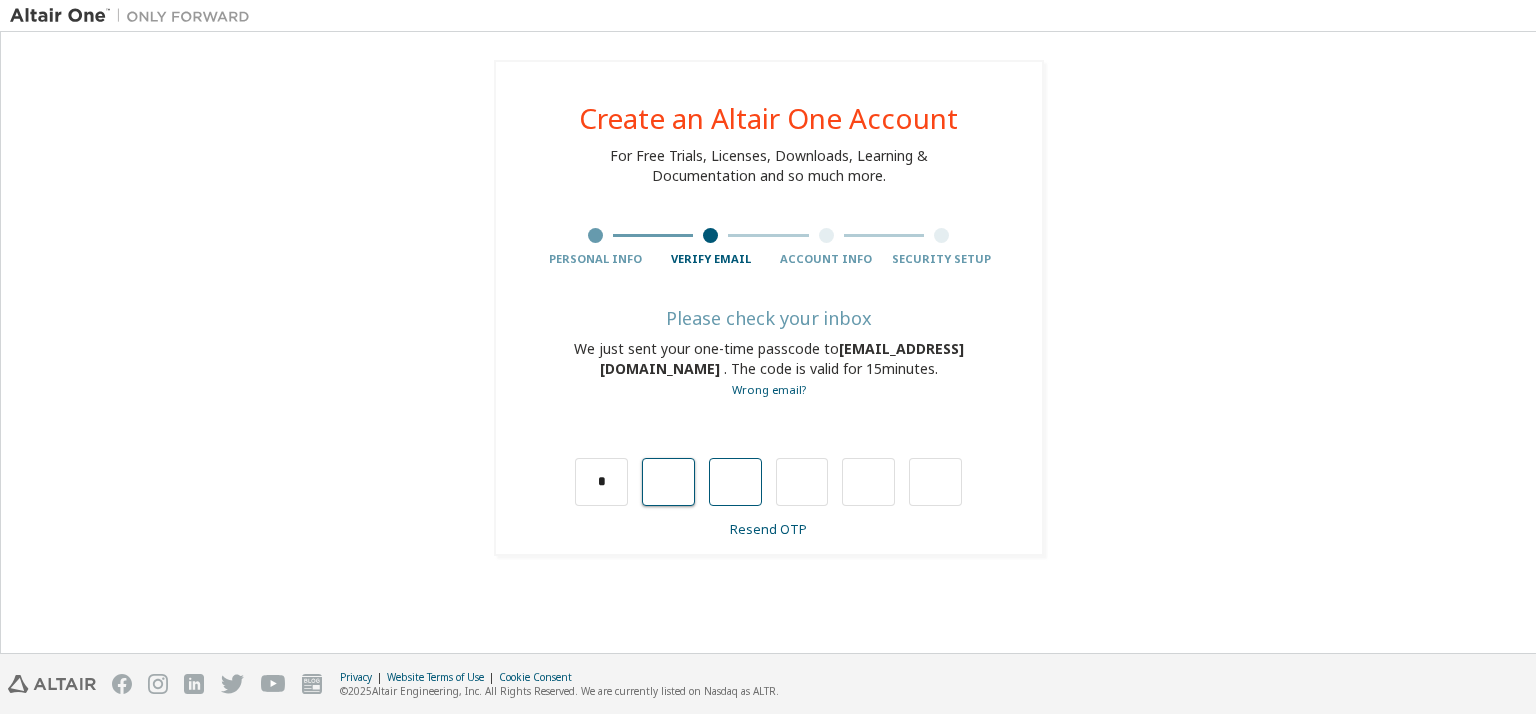 type on "*" 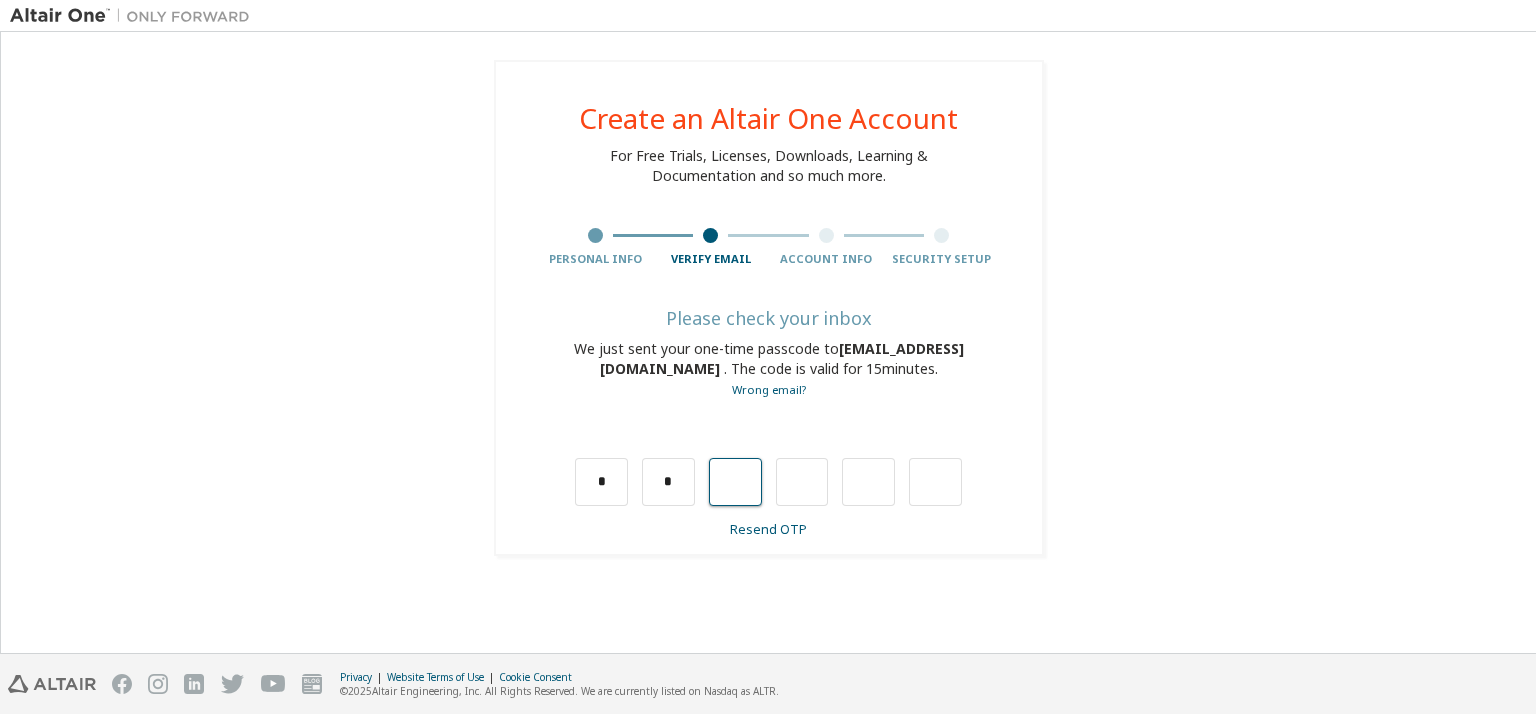 type on "*" 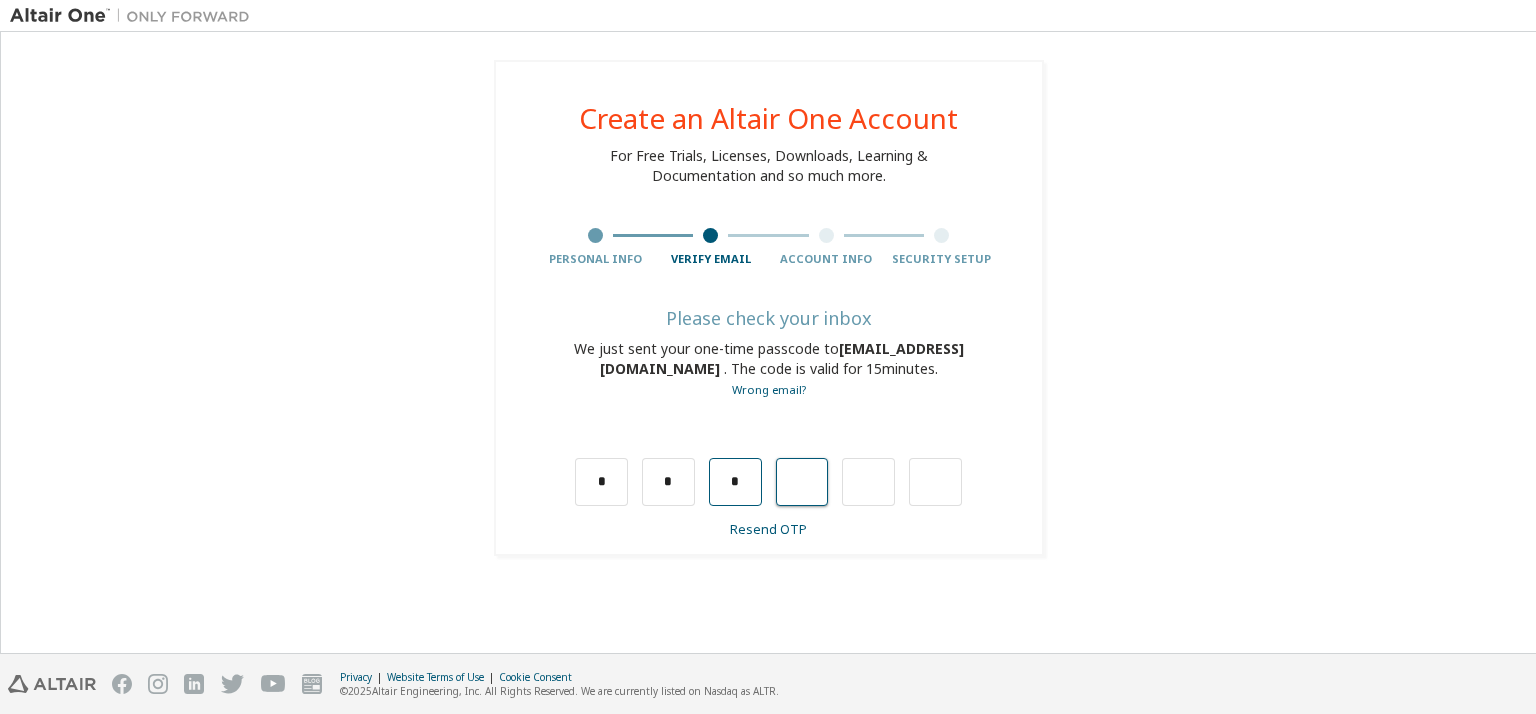 type on "*" 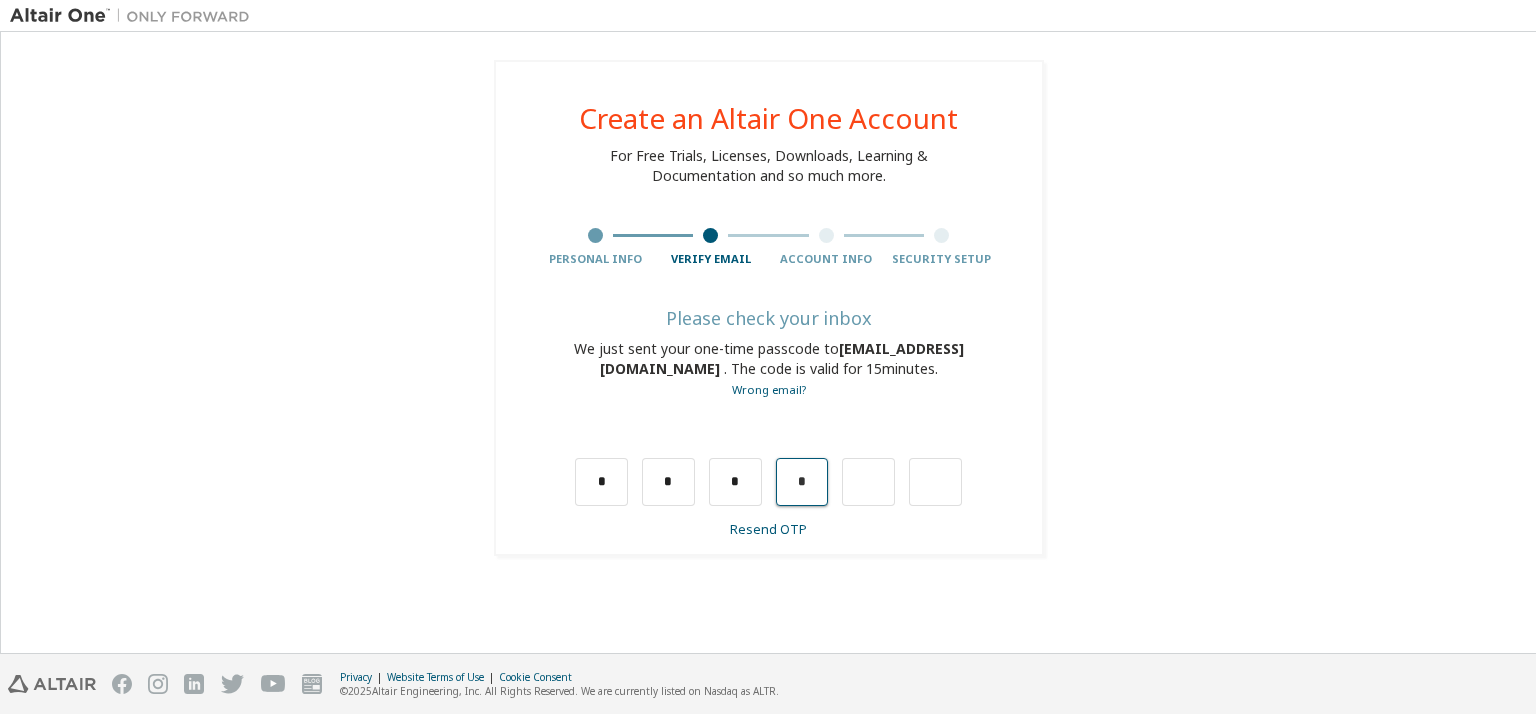 click on "*" at bounding box center [802, 482] 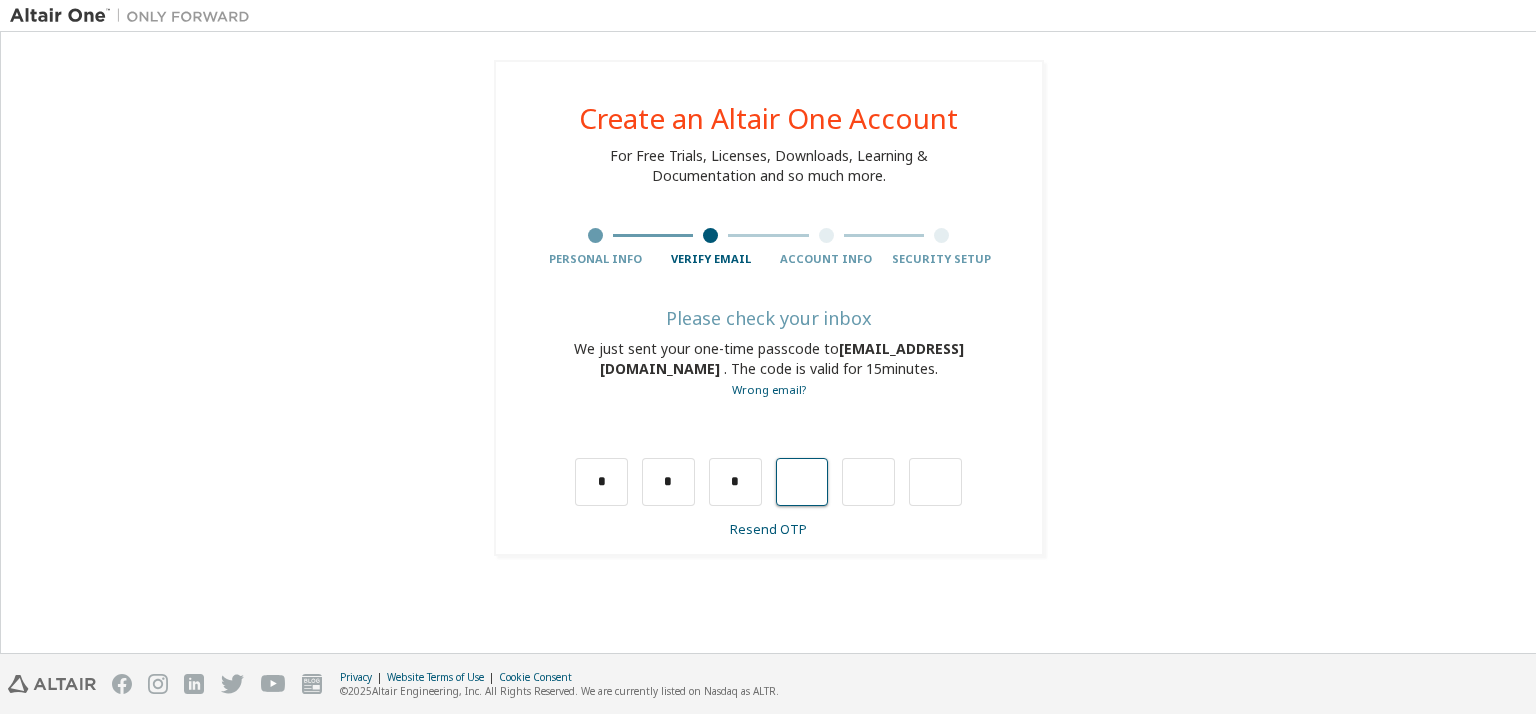 click at bounding box center [802, 482] 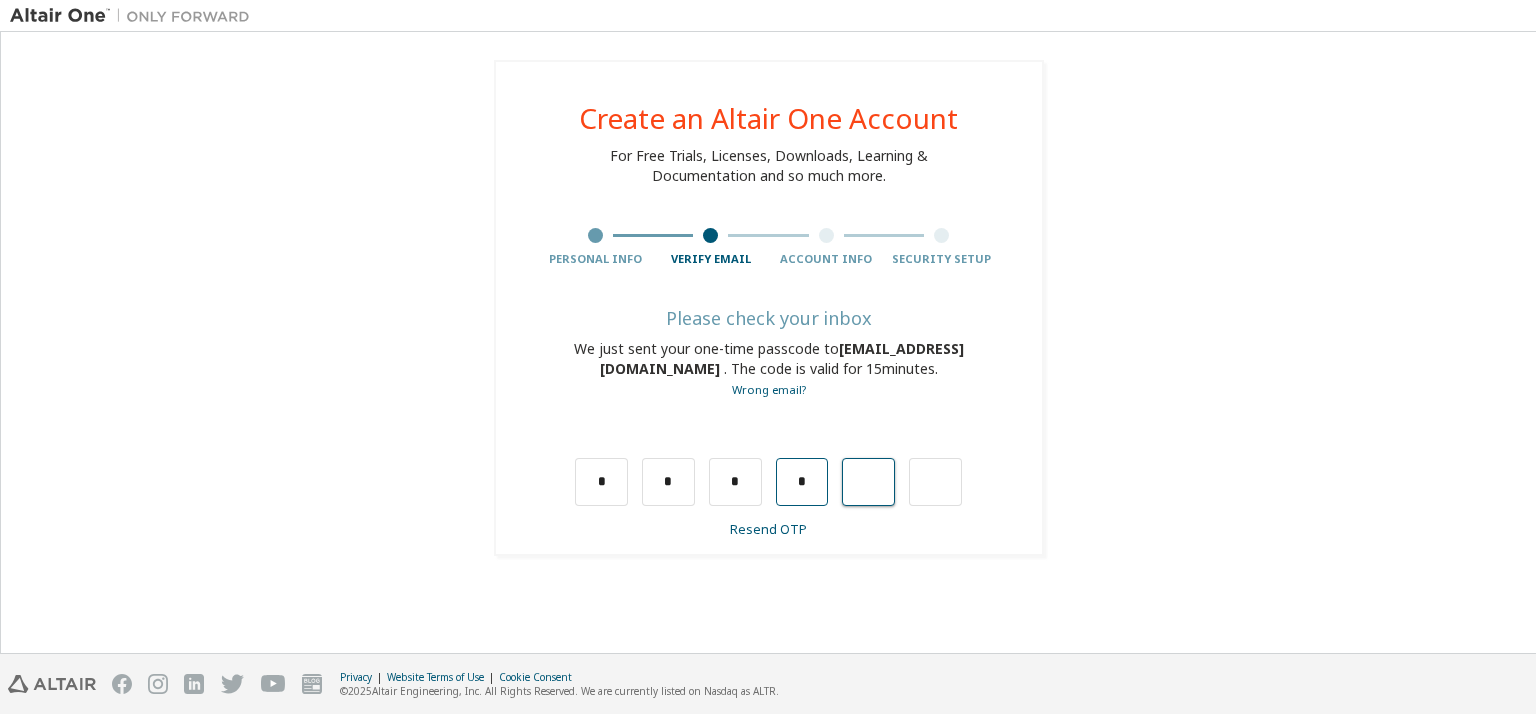 type on "*" 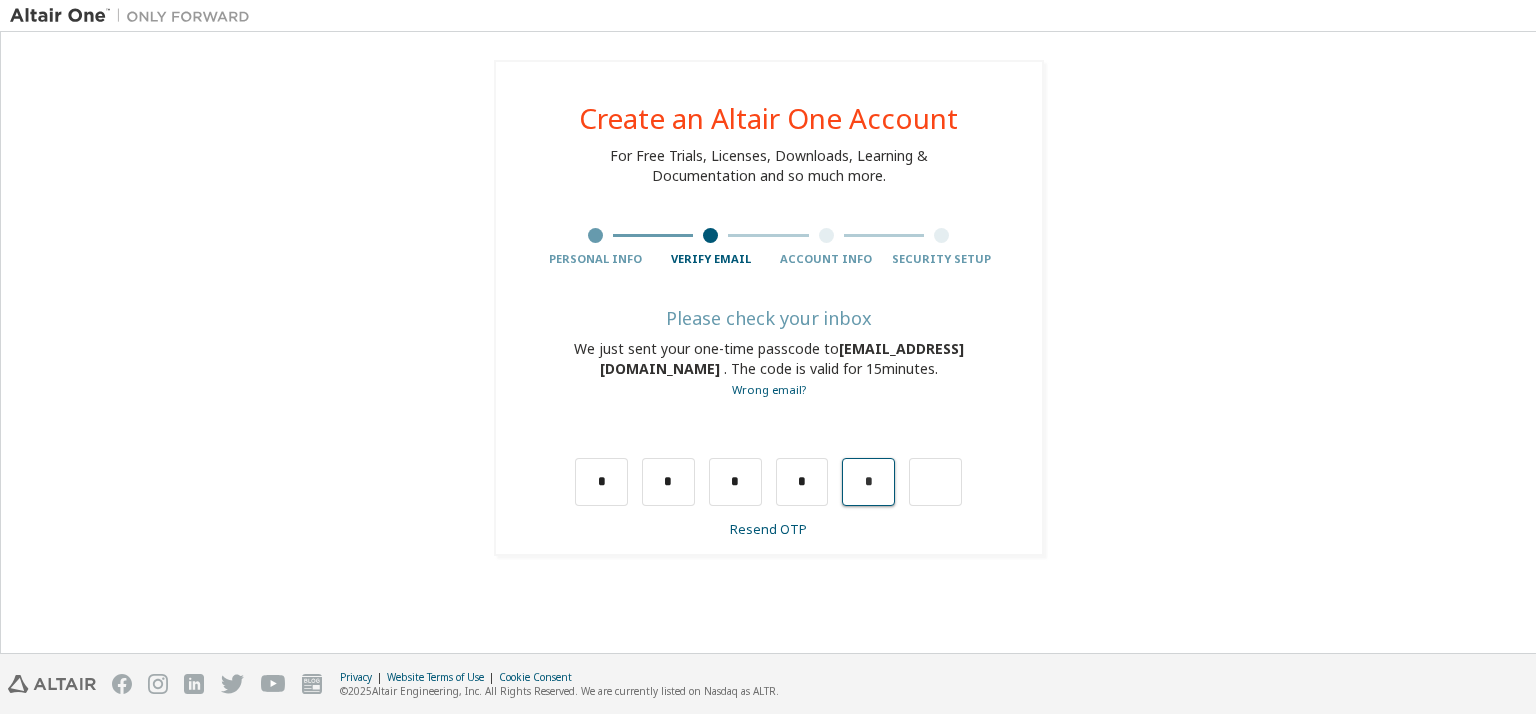 click on "*" at bounding box center (868, 482) 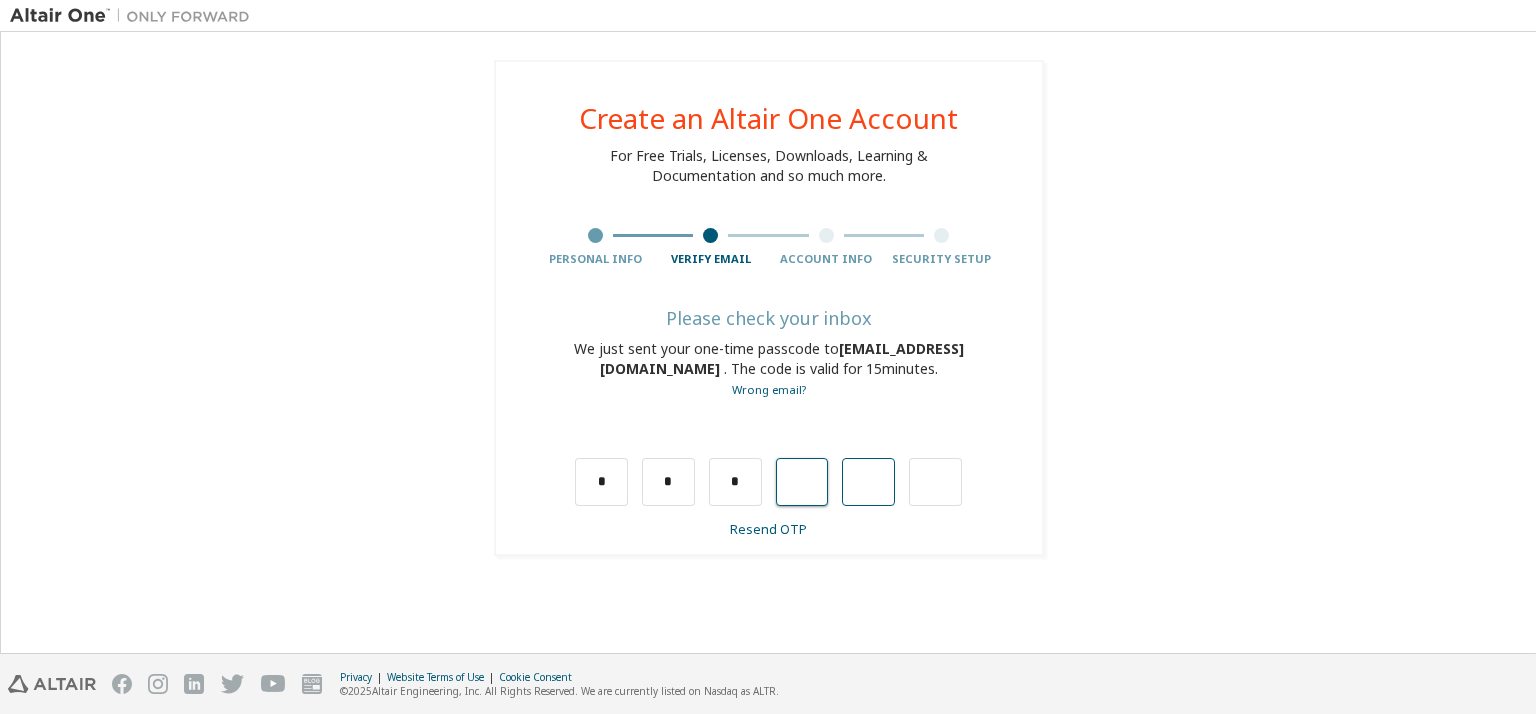 type on "*" 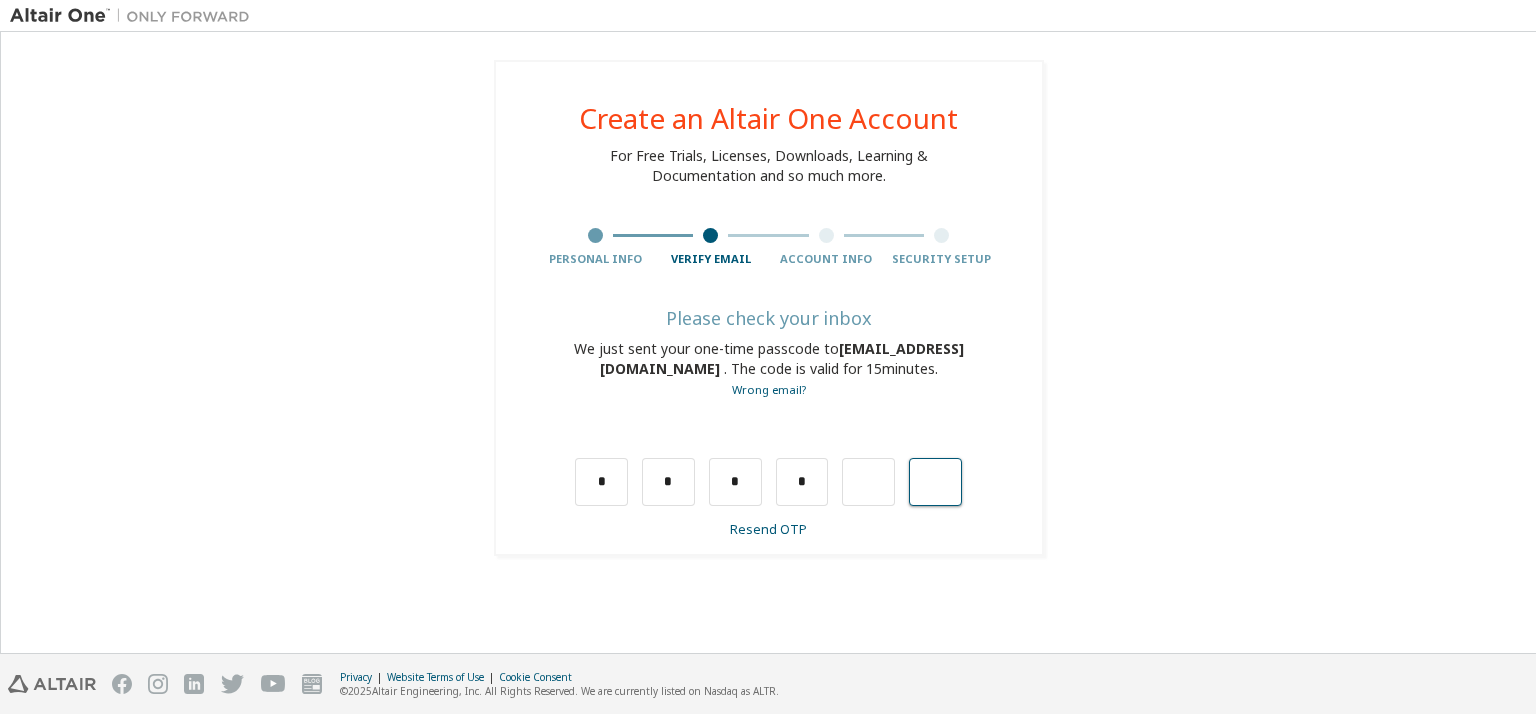 click at bounding box center (935, 482) 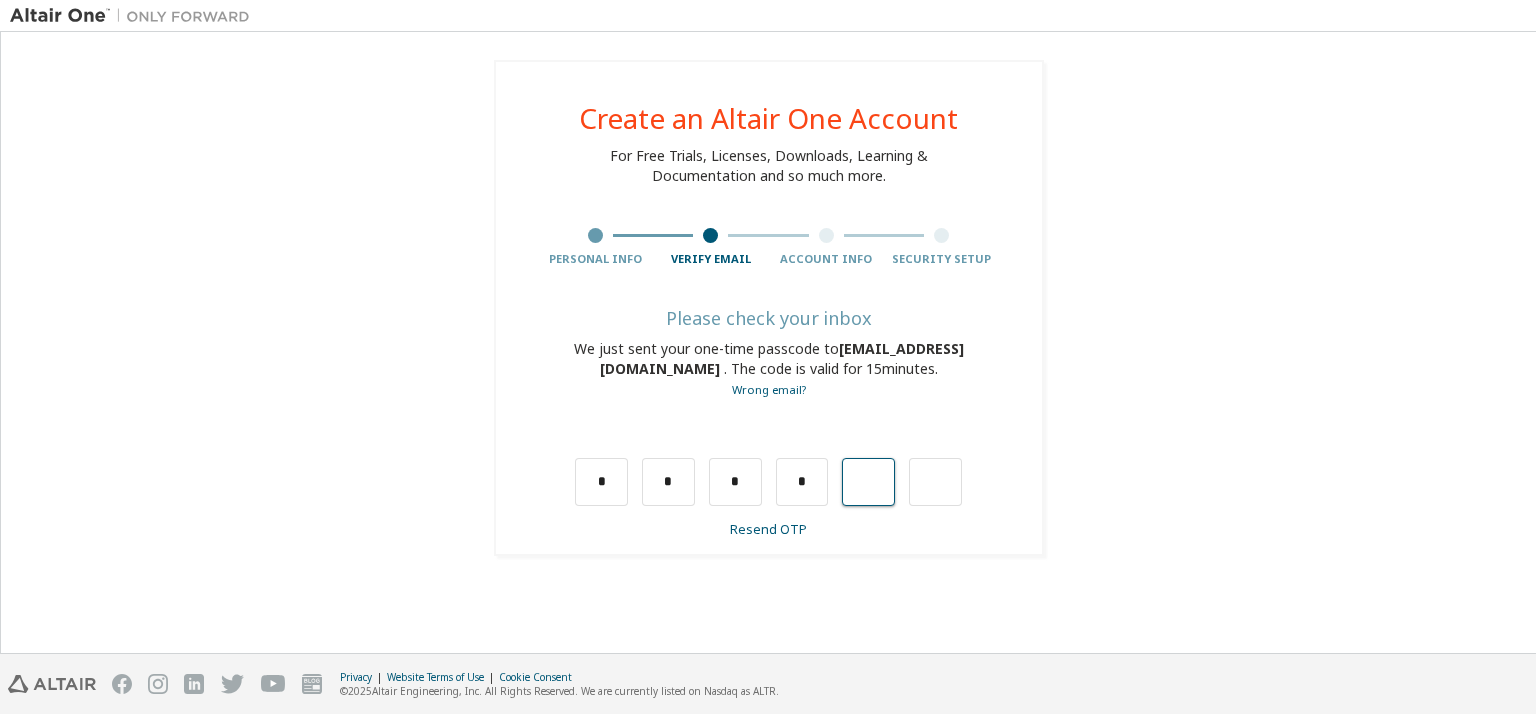 click at bounding box center [868, 482] 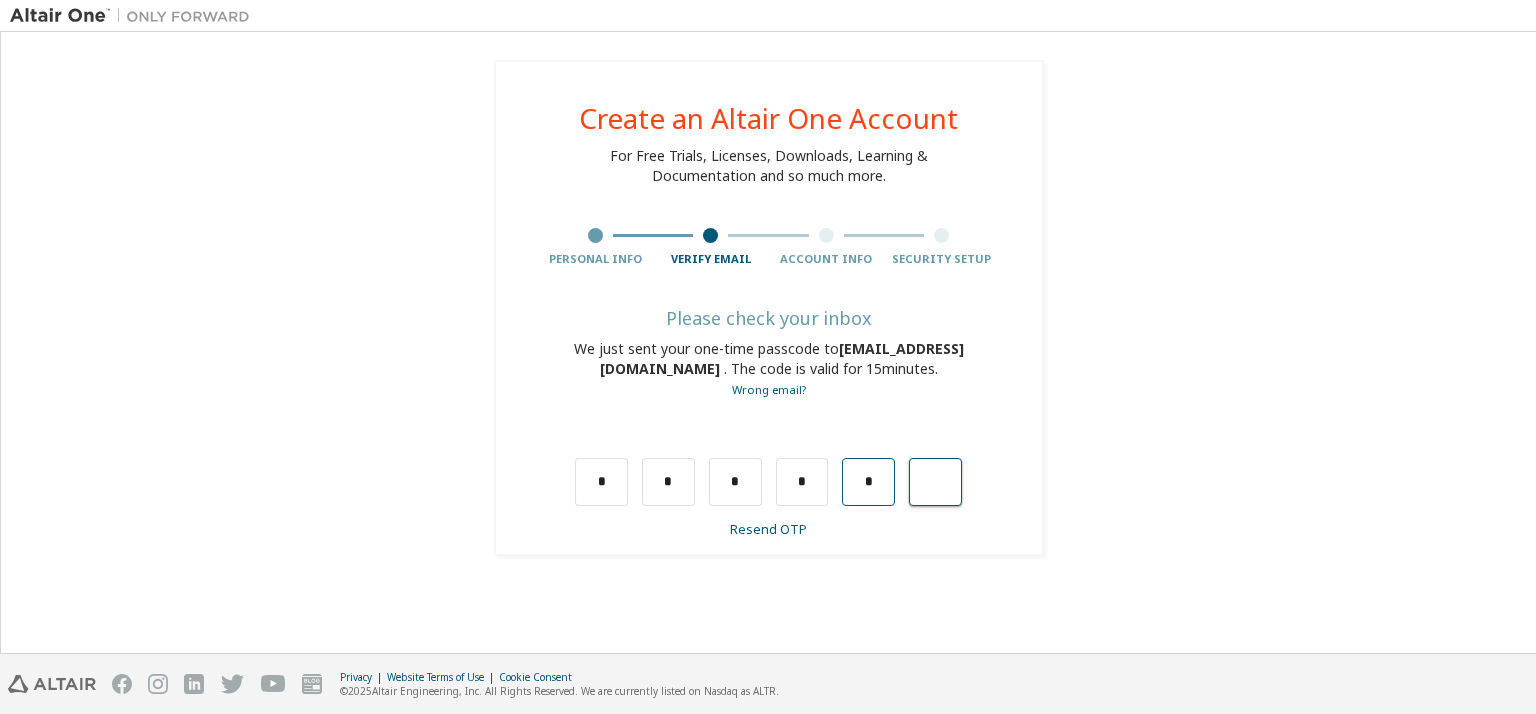 type on "*" 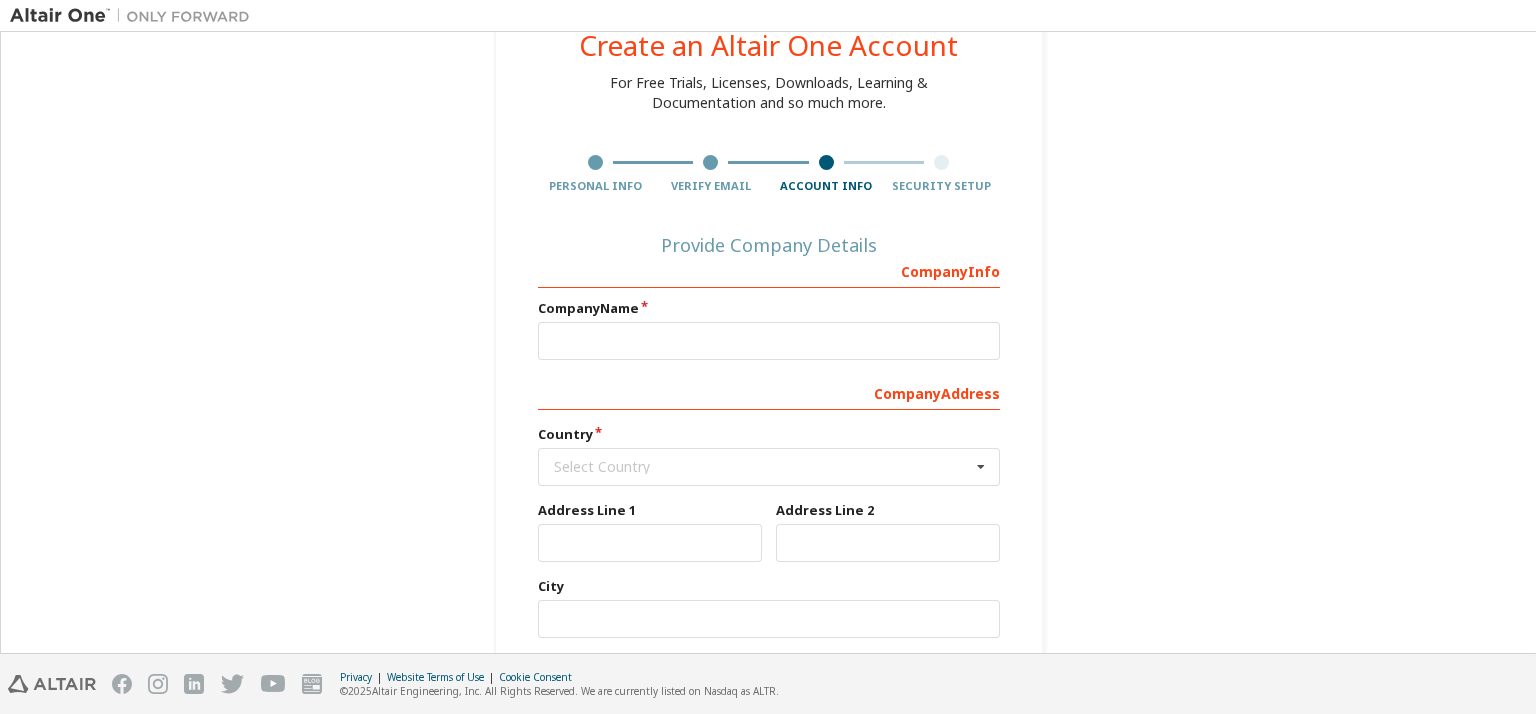 scroll, scrollTop: 0, scrollLeft: 0, axis: both 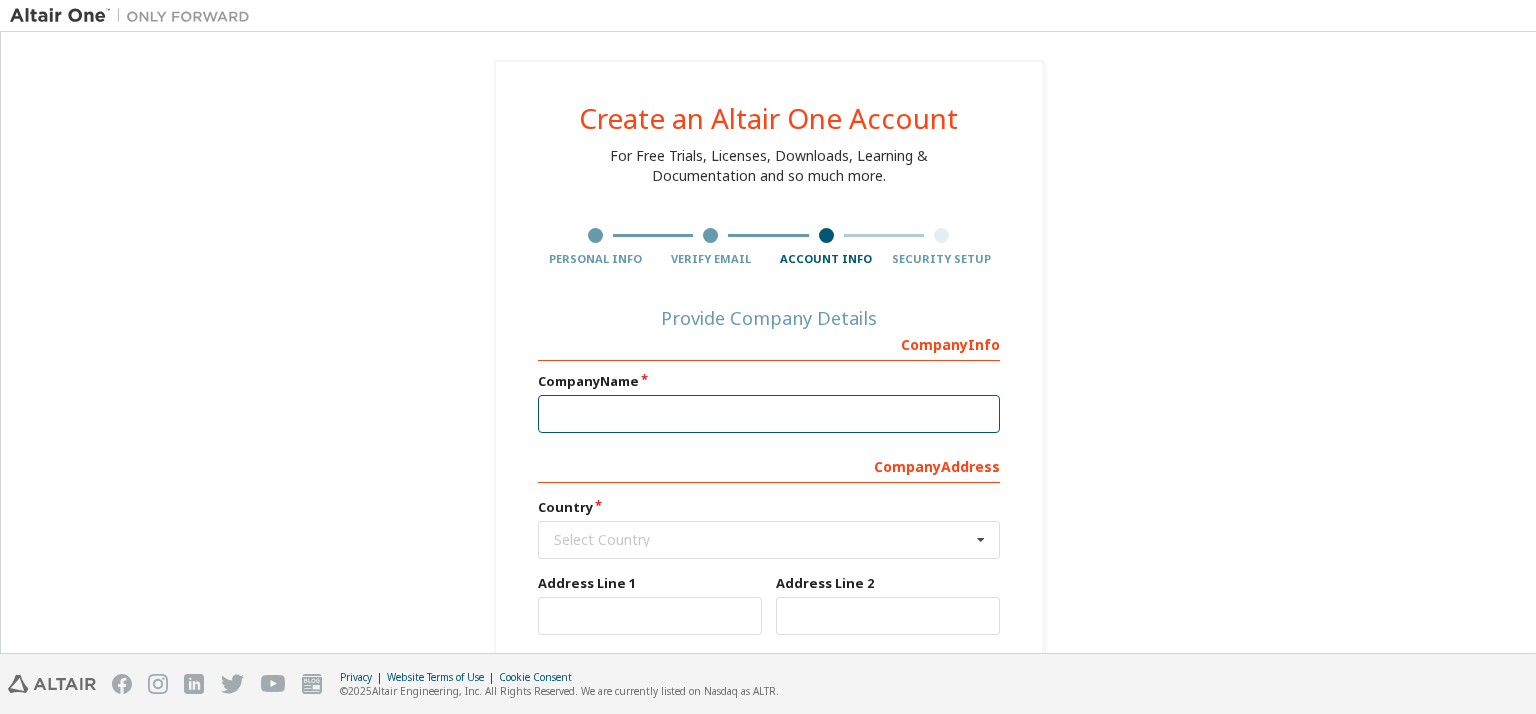 click at bounding box center [769, 414] 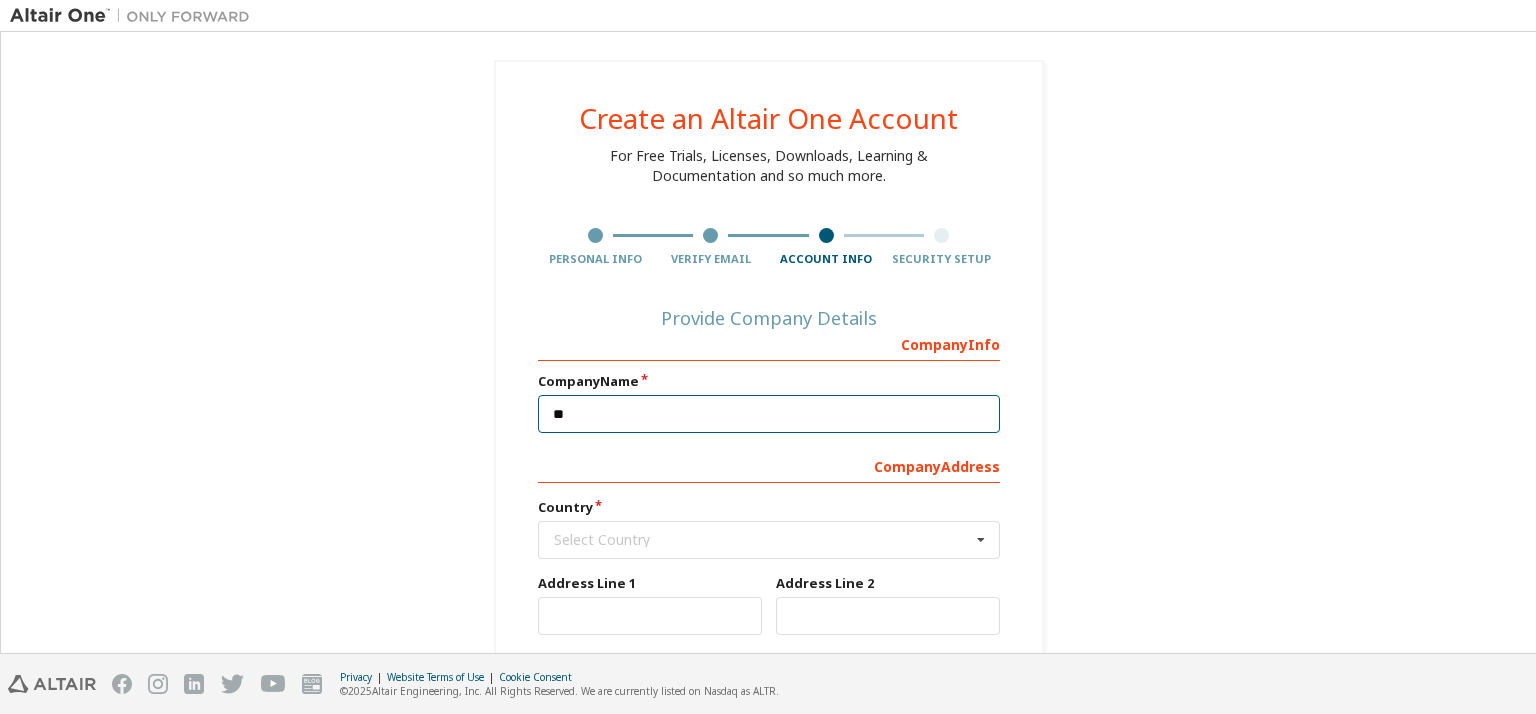 type on "*" 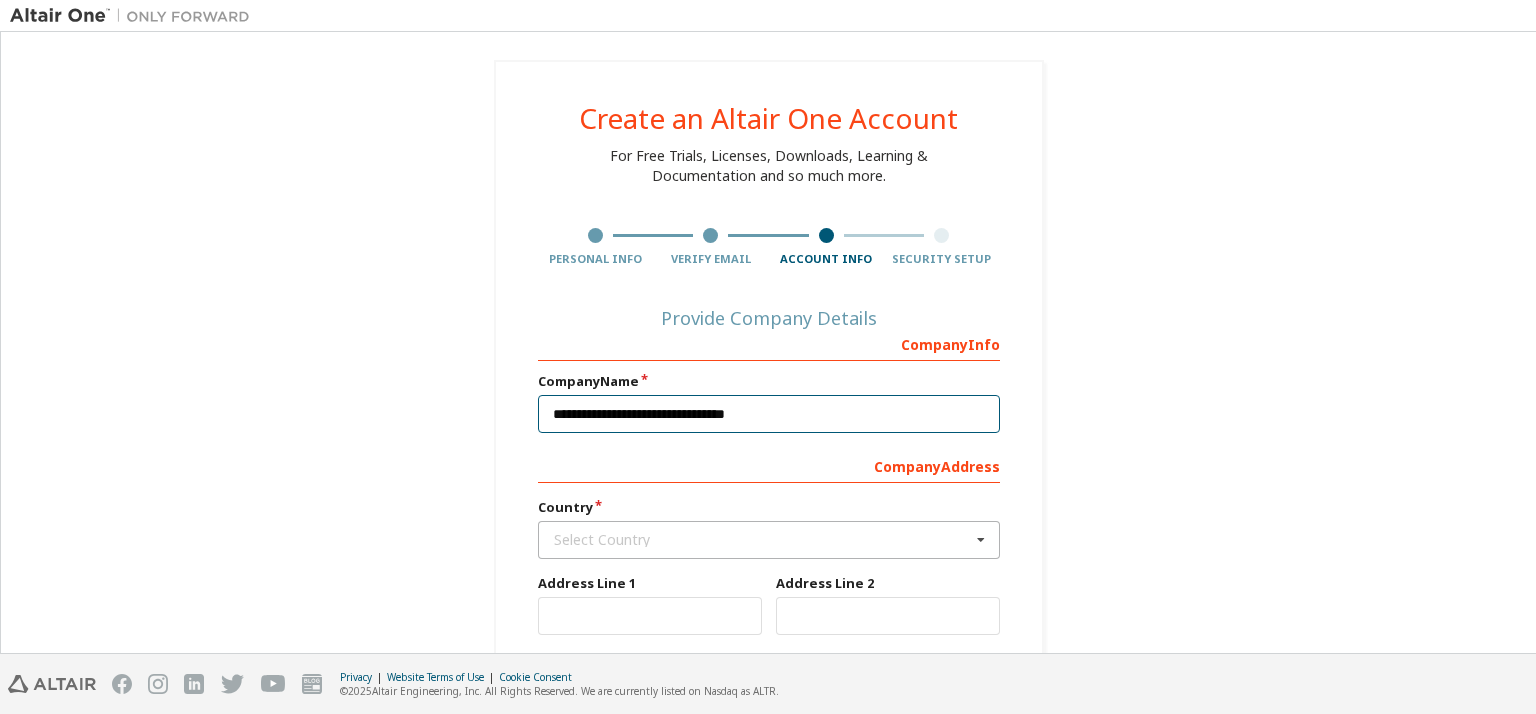 type on "**********" 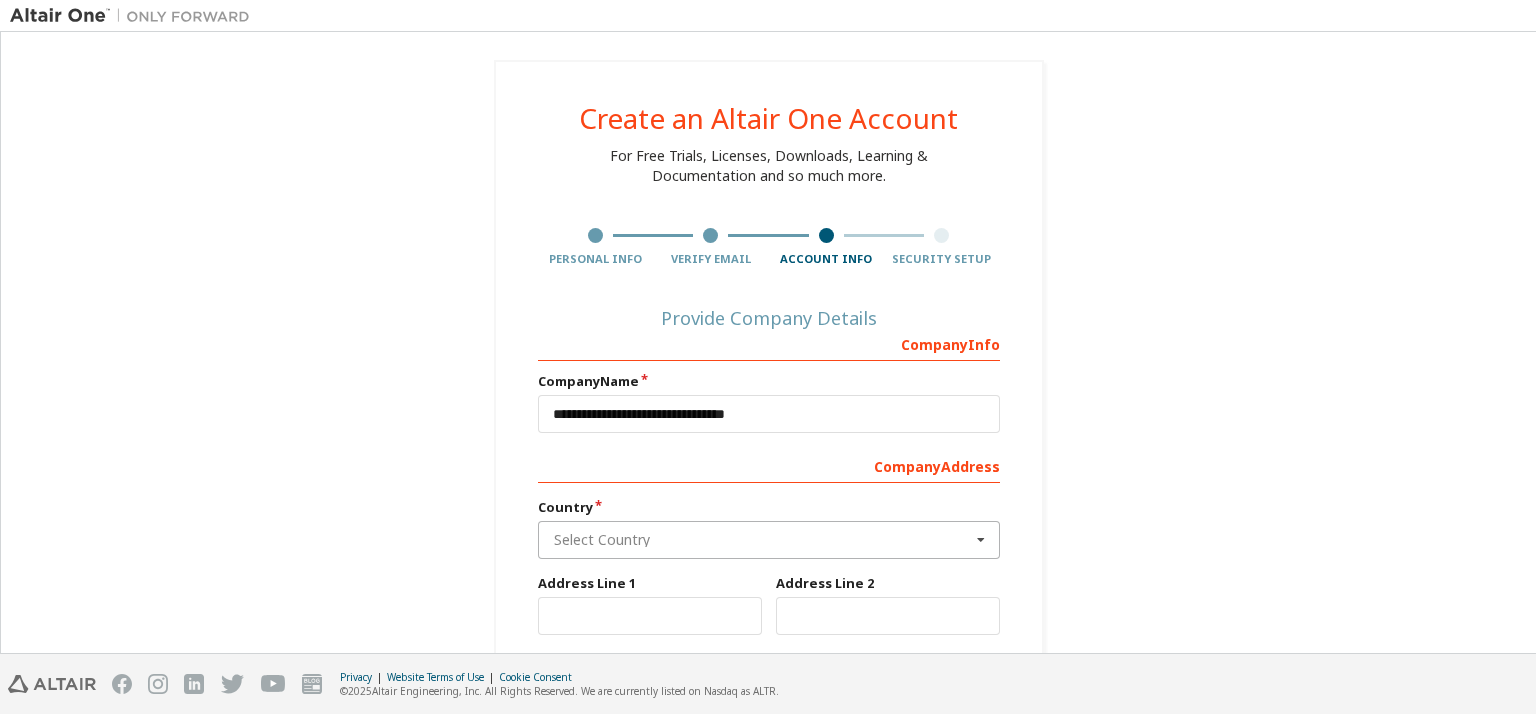 click at bounding box center (770, 540) 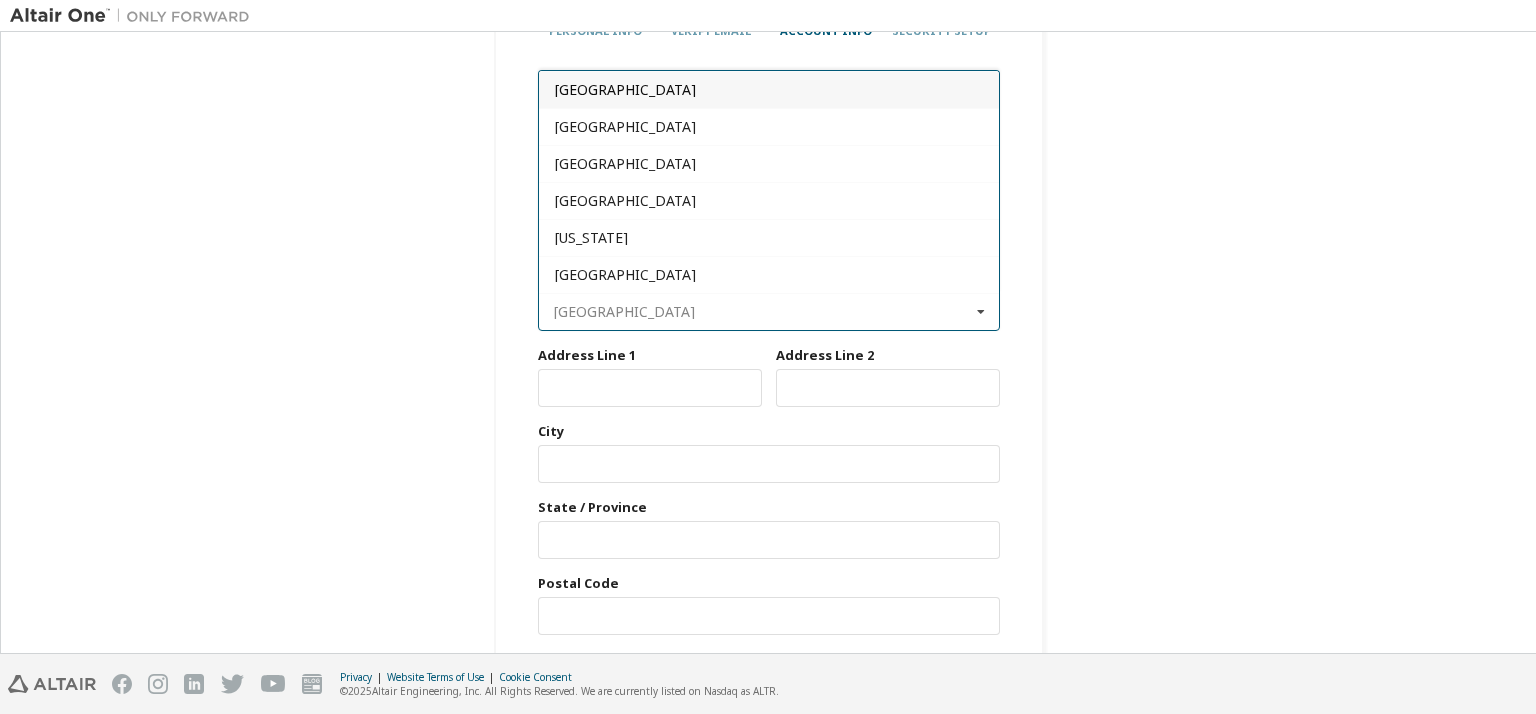 scroll, scrollTop: 310, scrollLeft: 0, axis: vertical 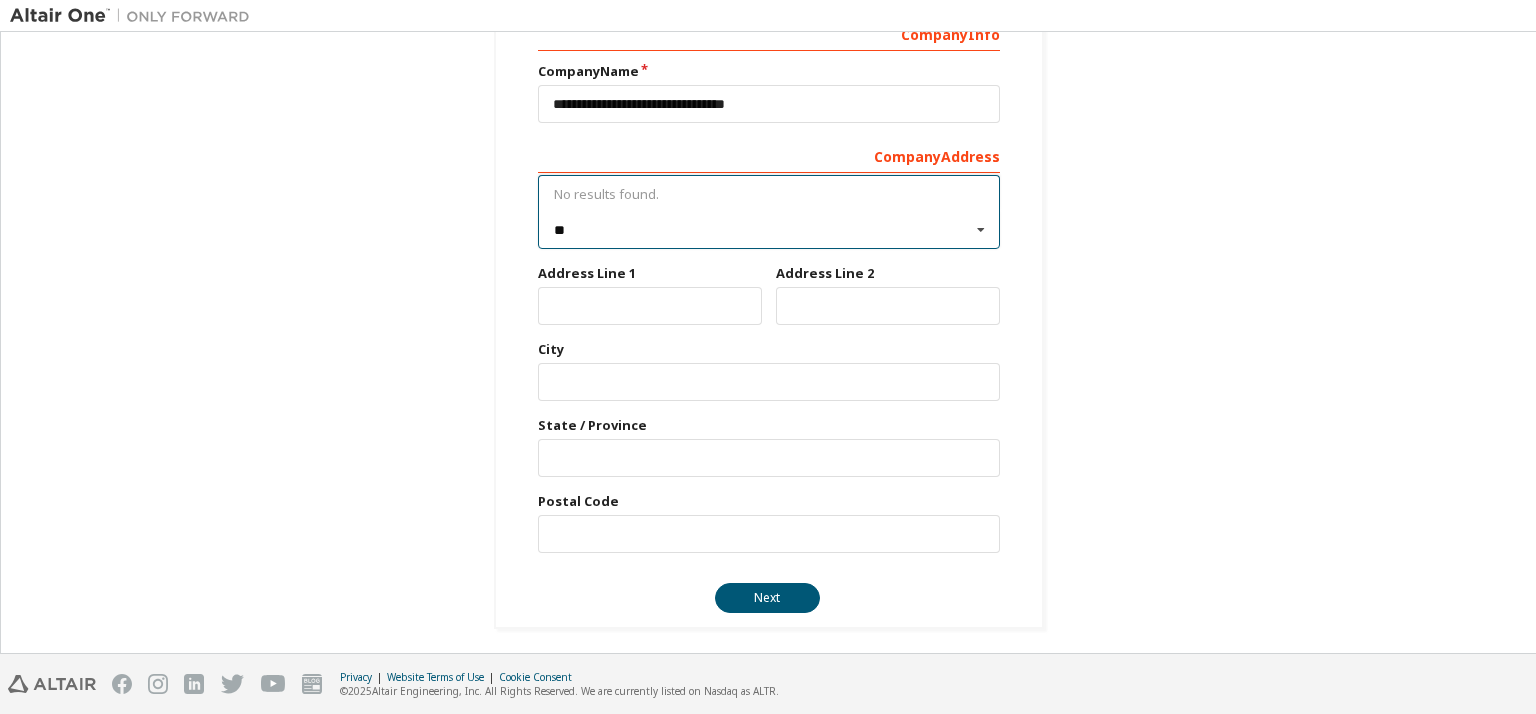 type on "*" 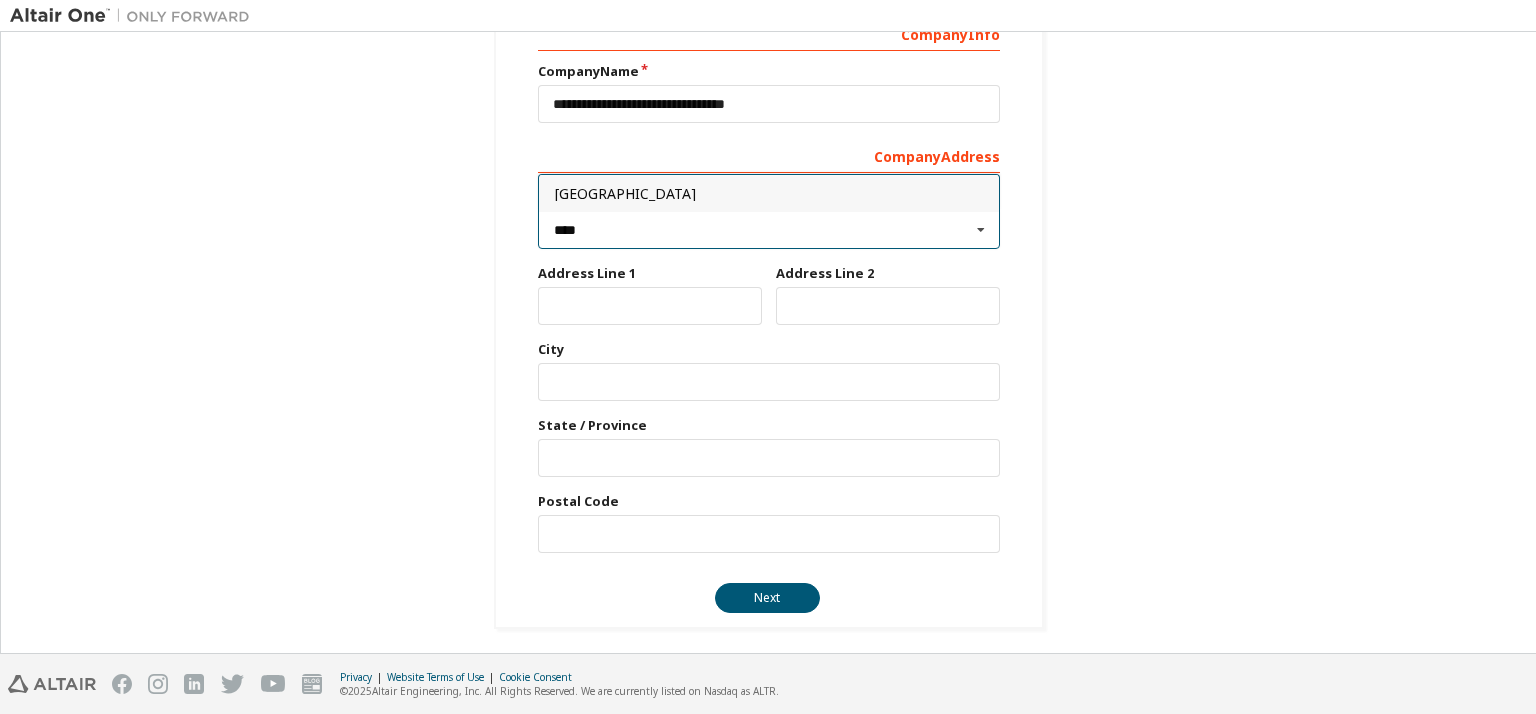 type on "****" 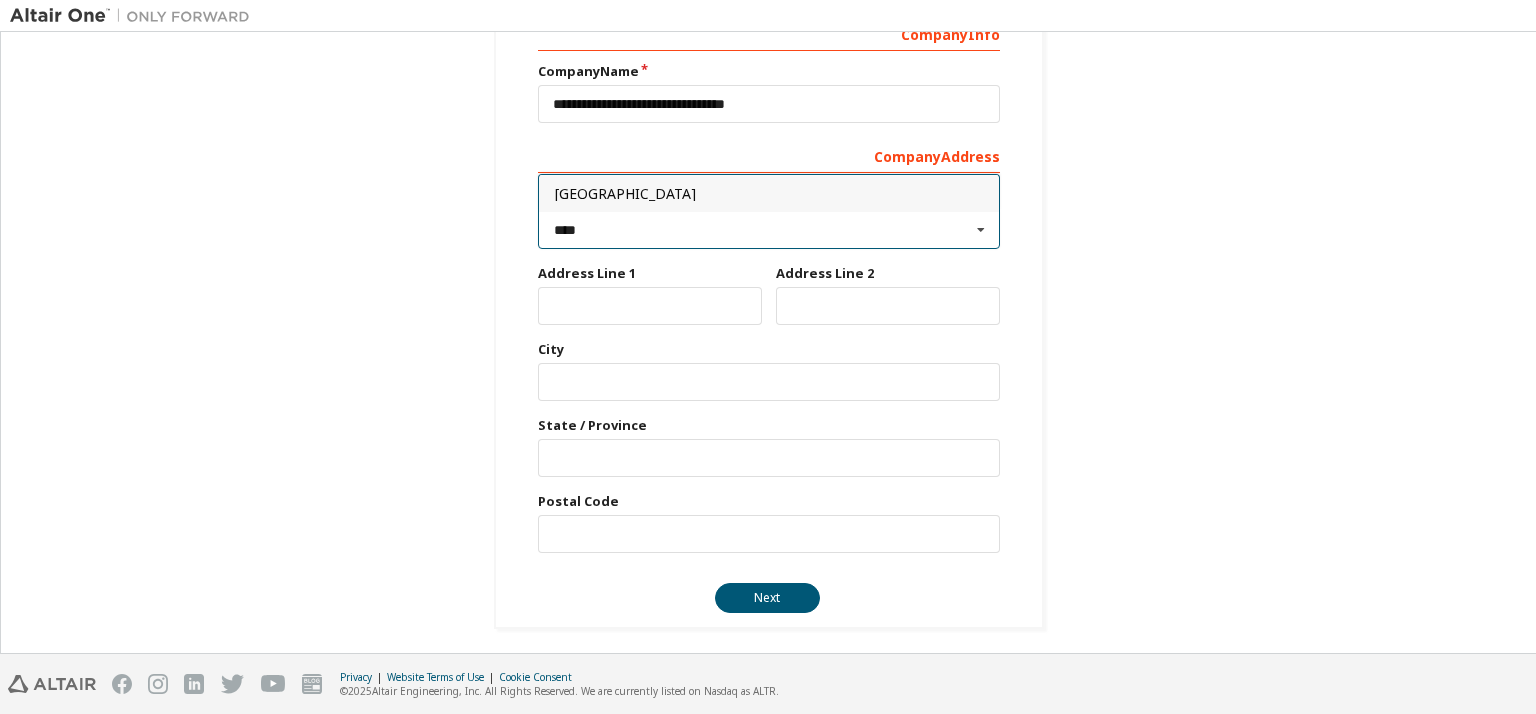 click on "[GEOGRAPHIC_DATA]" at bounding box center (769, 193) 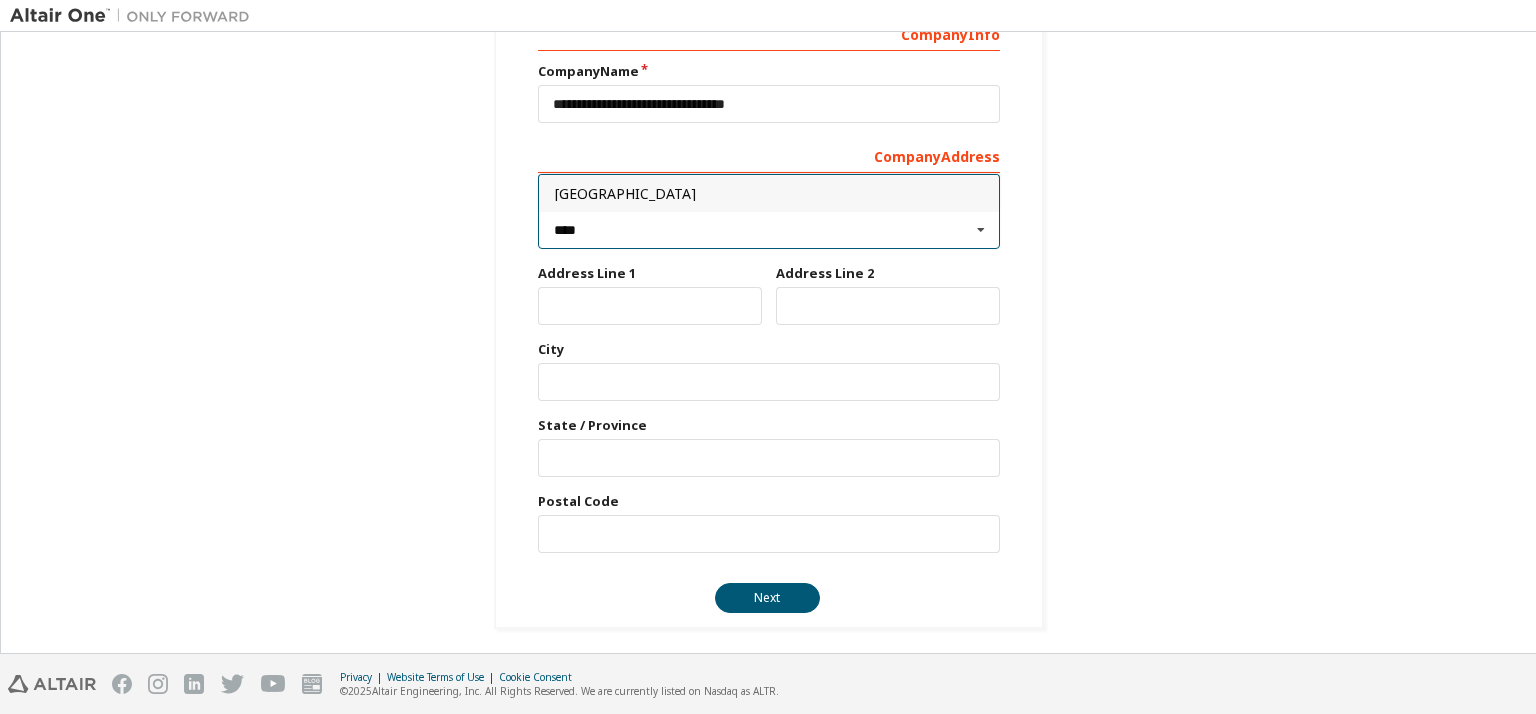 type on "***" 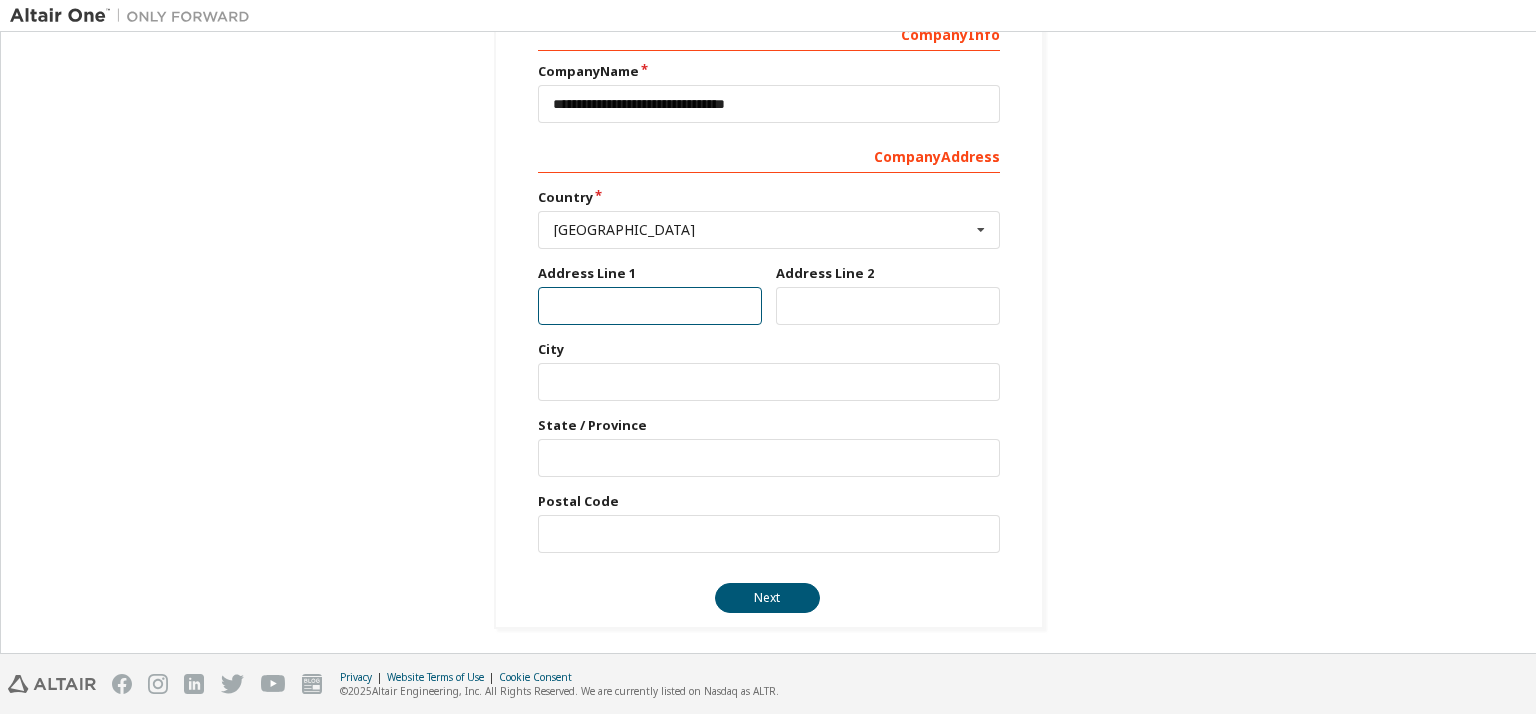click at bounding box center [650, 306] 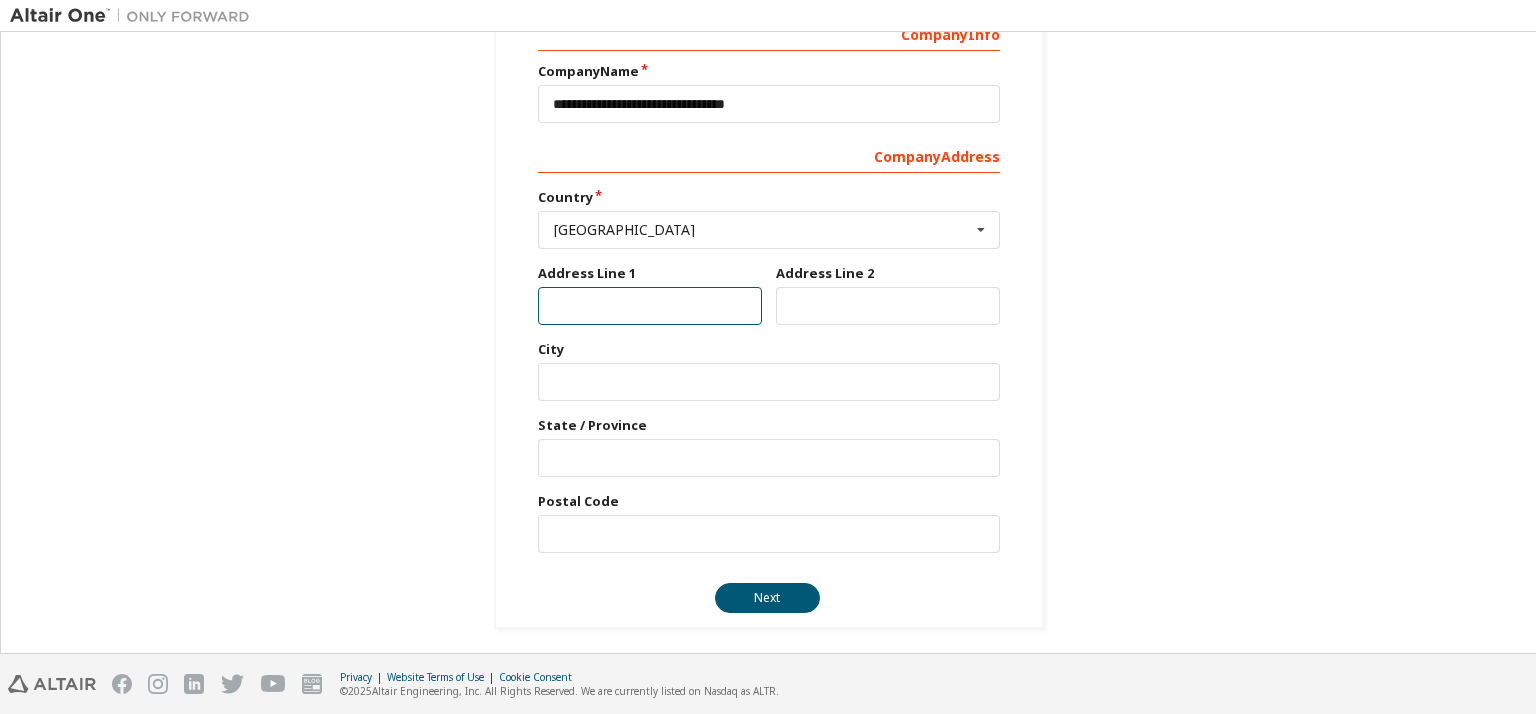 type on "******" 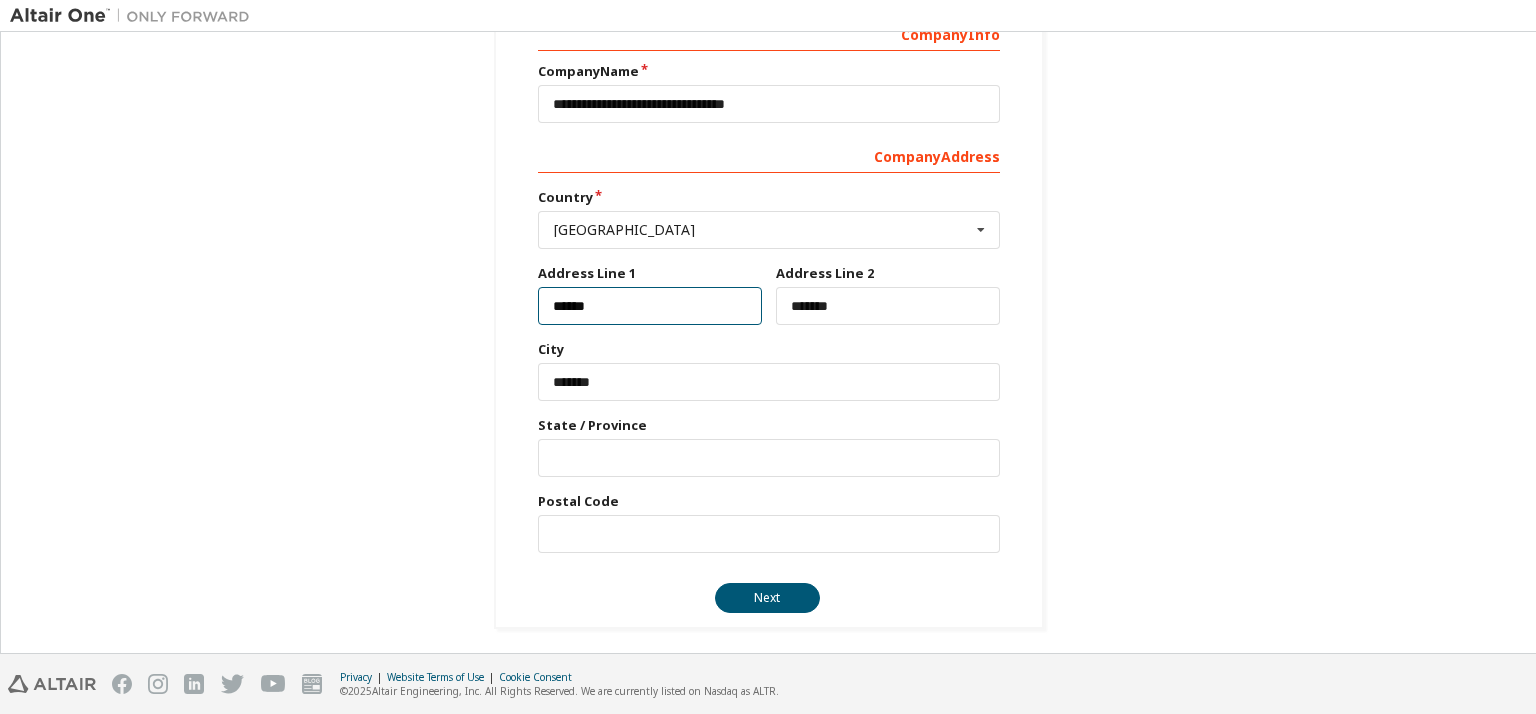 click on "******" at bounding box center [650, 306] 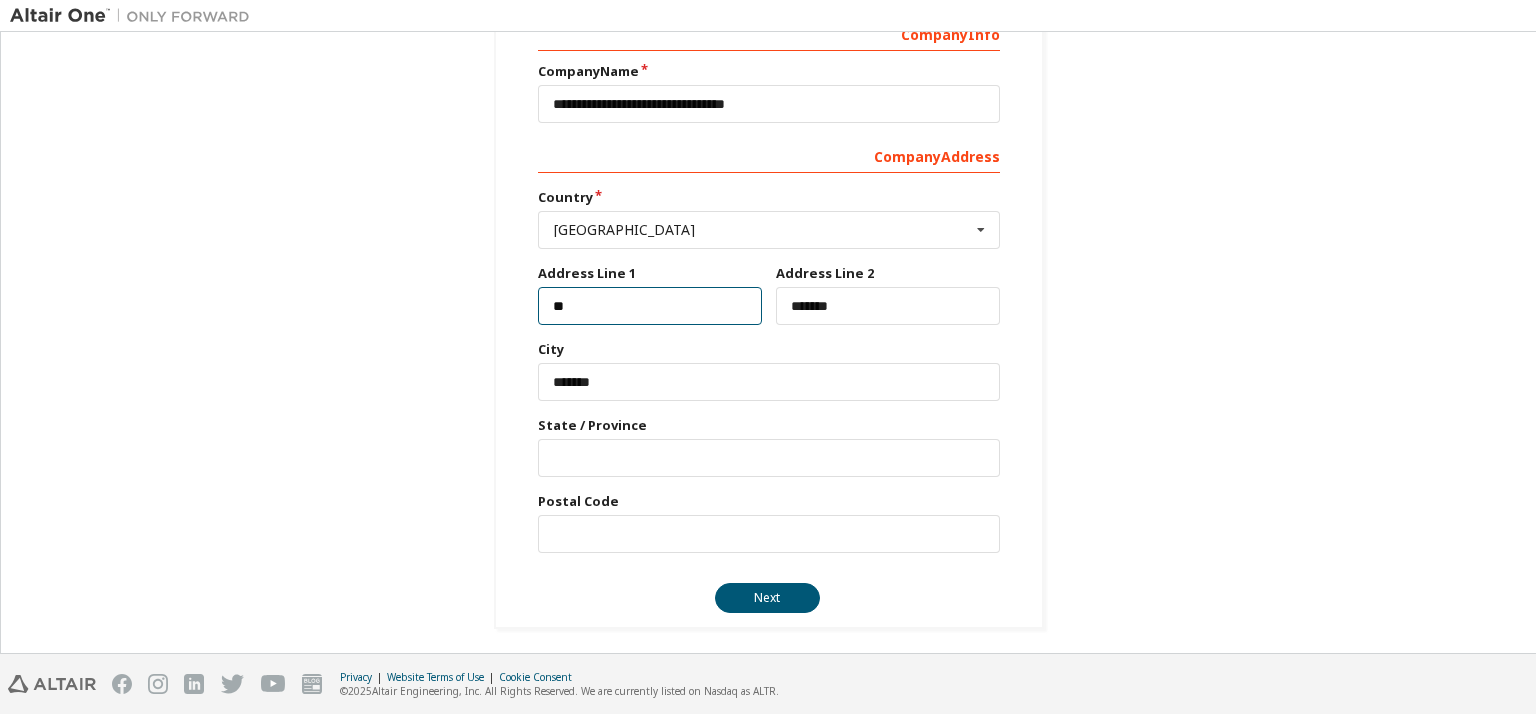 type on "*" 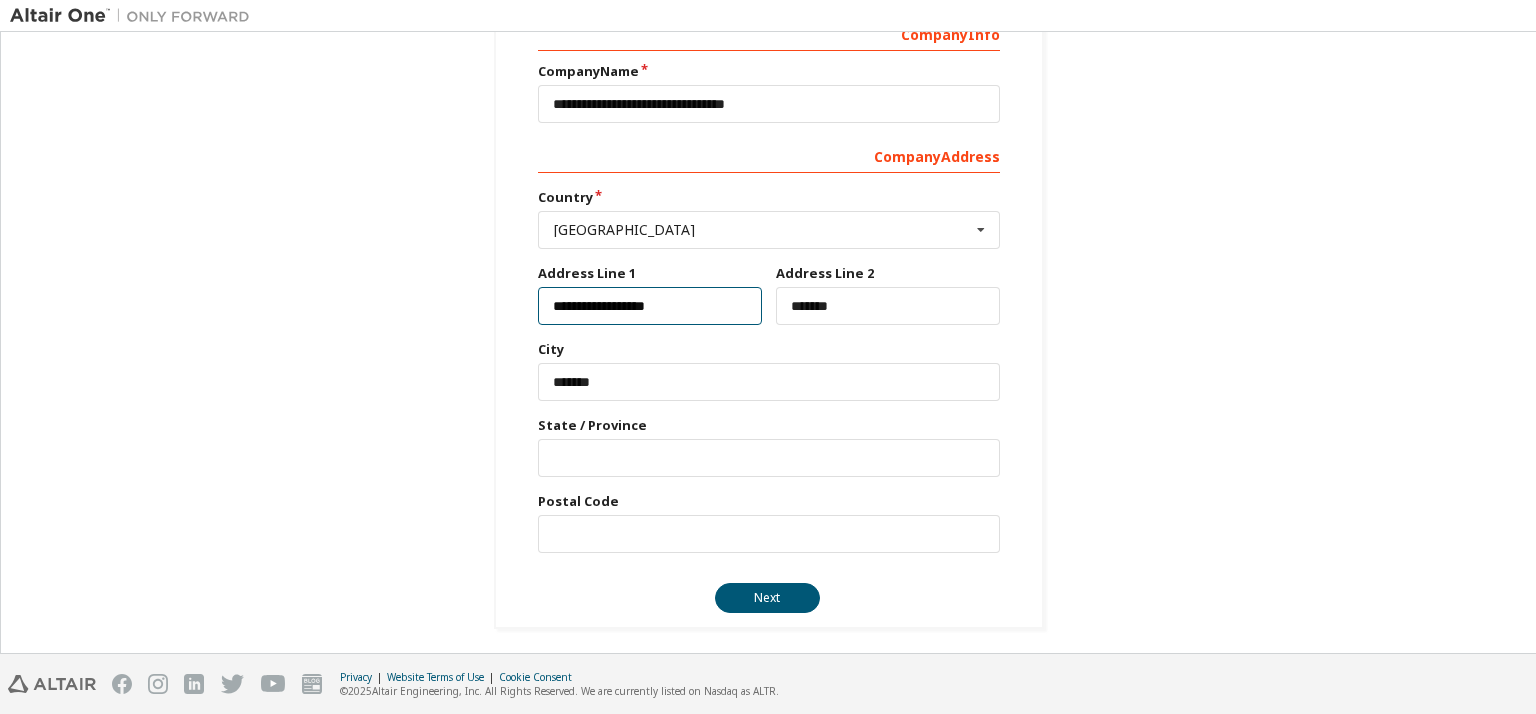 type on "**********" 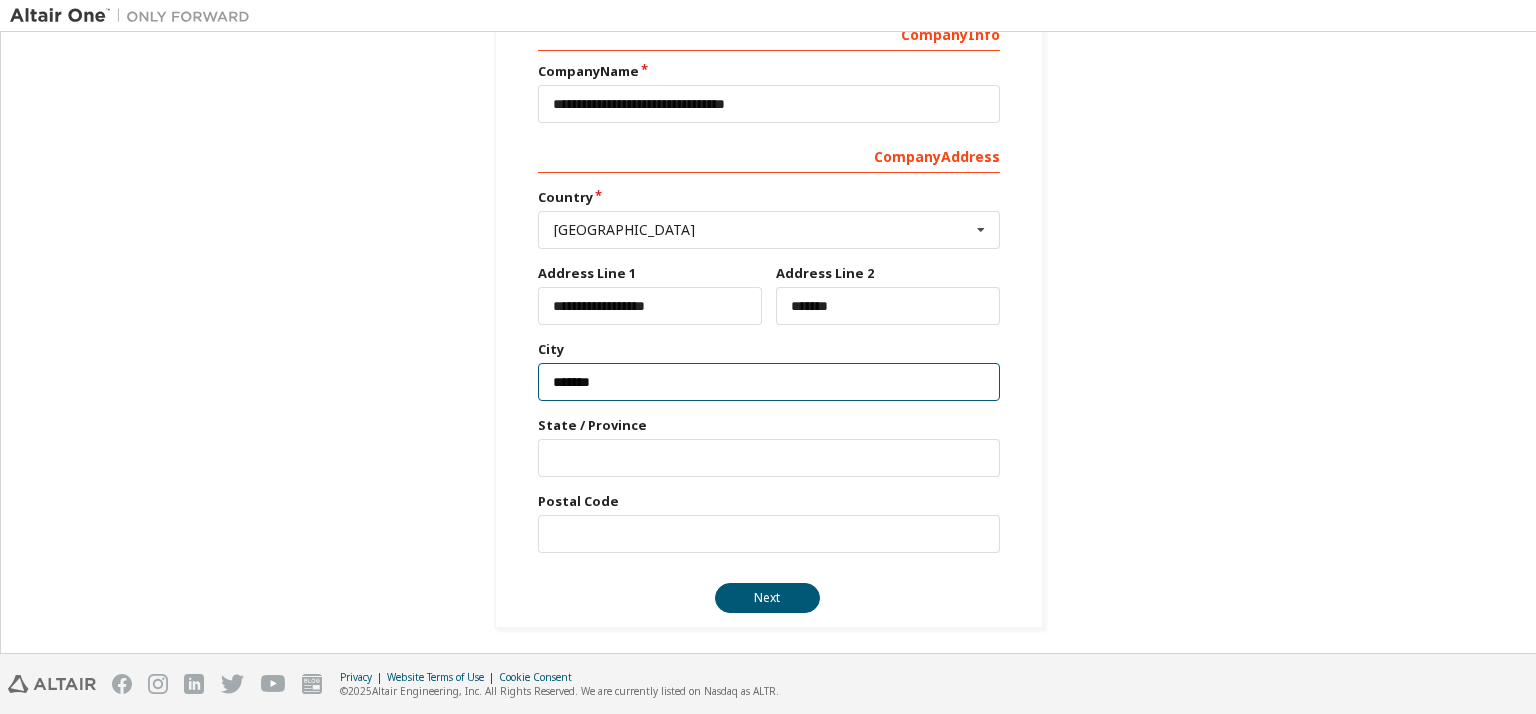 click on "*******" at bounding box center [769, 382] 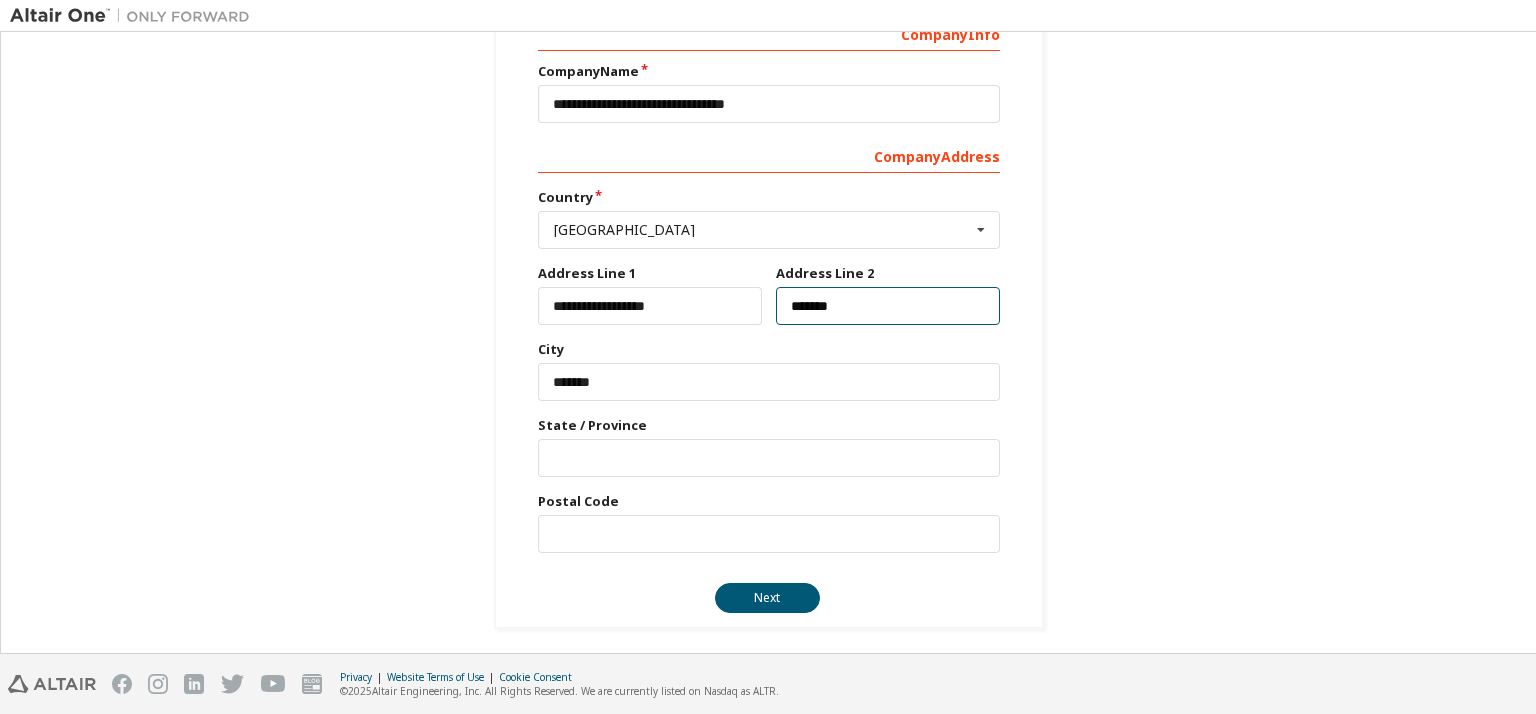 click on "*******" at bounding box center [888, 306] 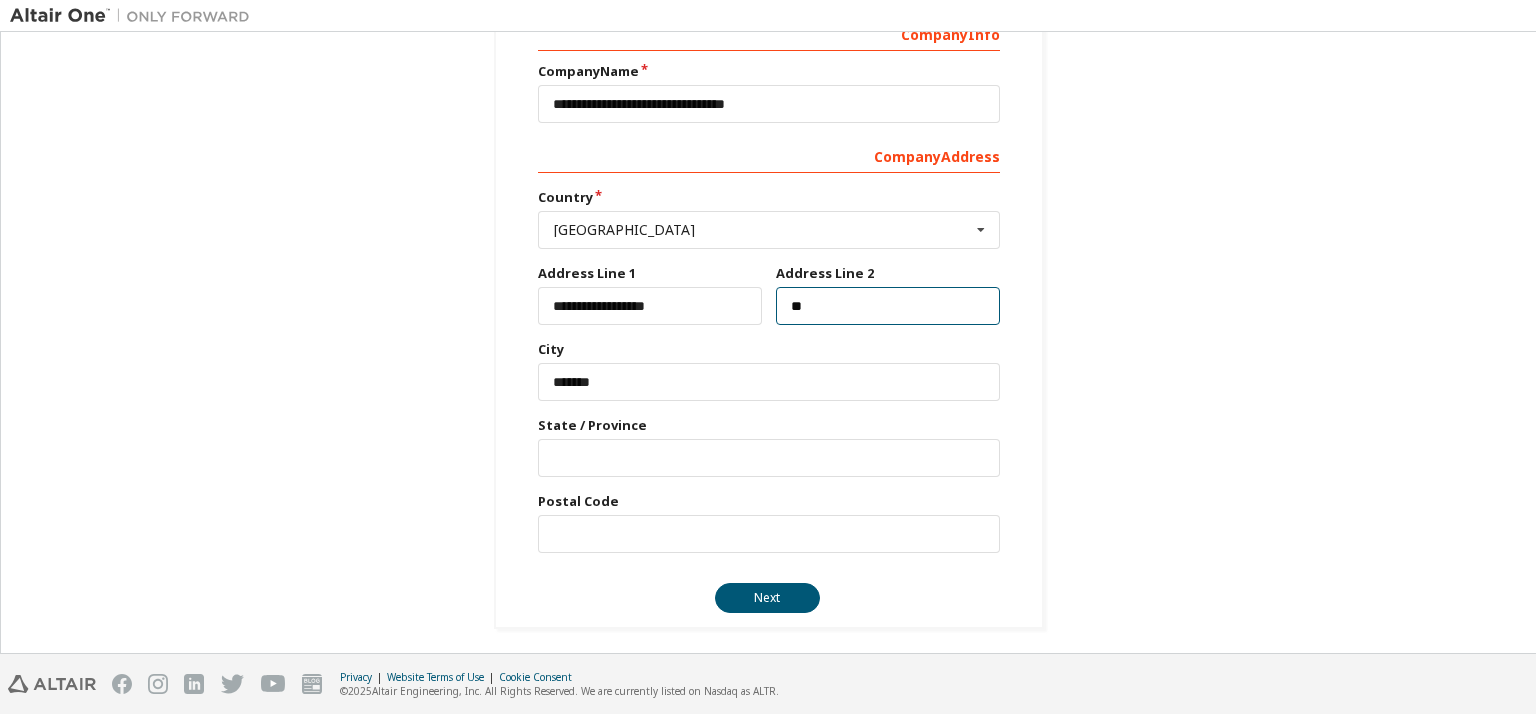 type on "*" 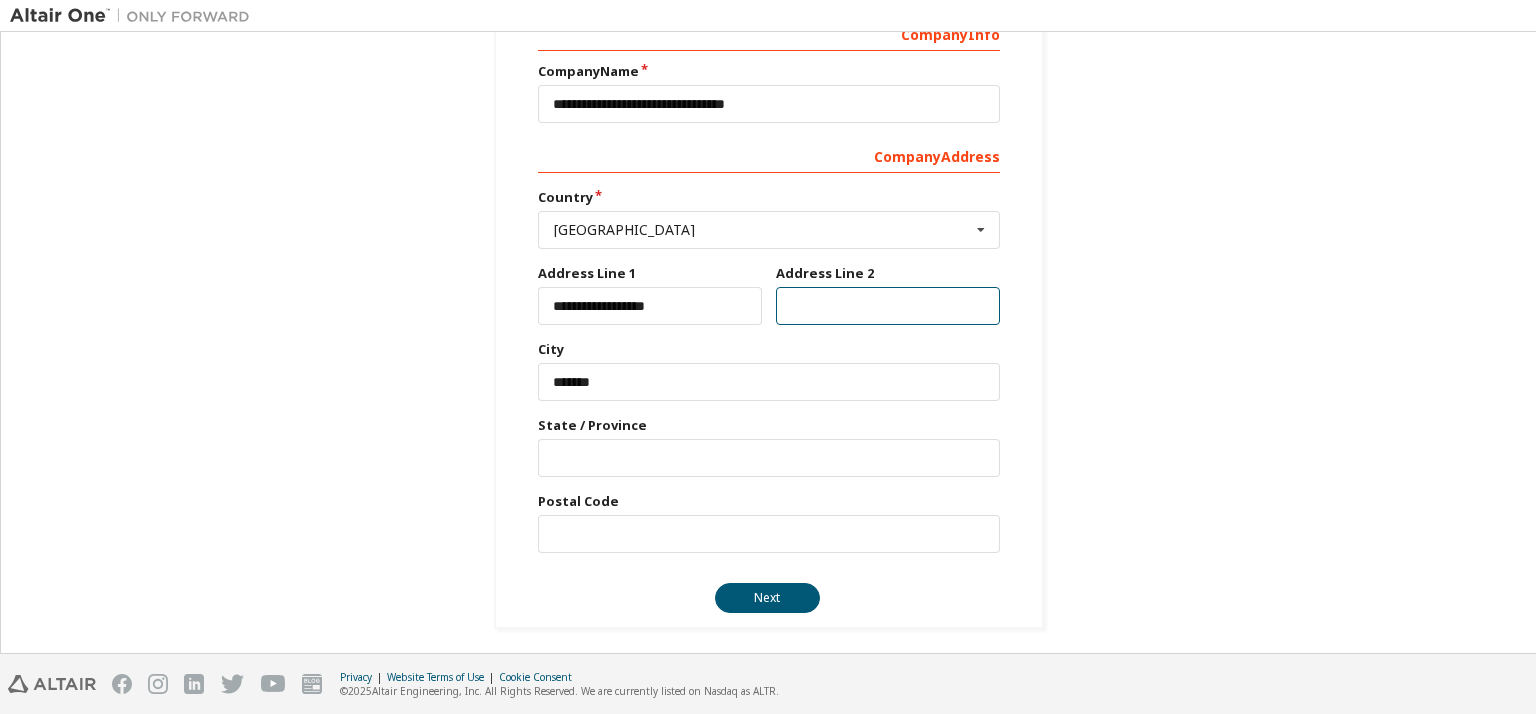 type 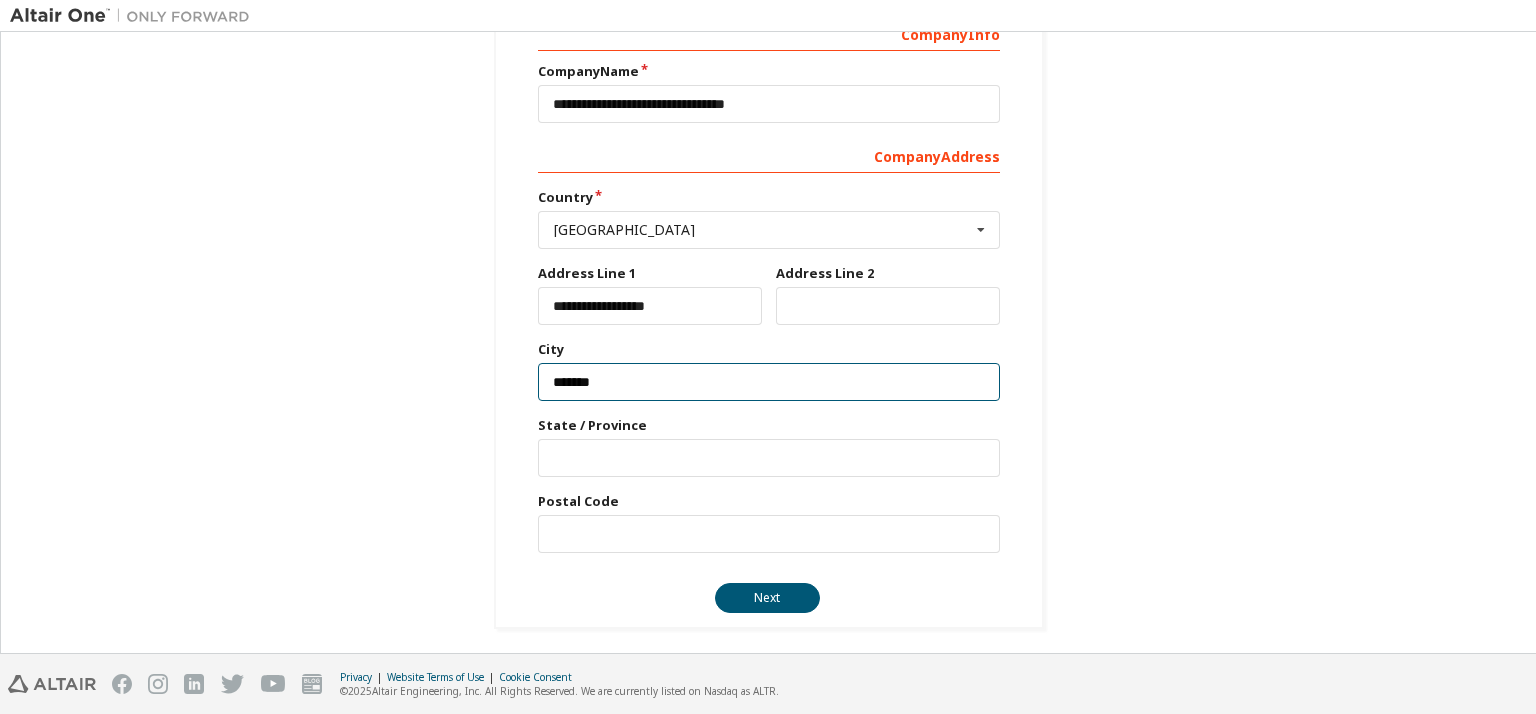 click on "*******" at bounding box center [769, 382] 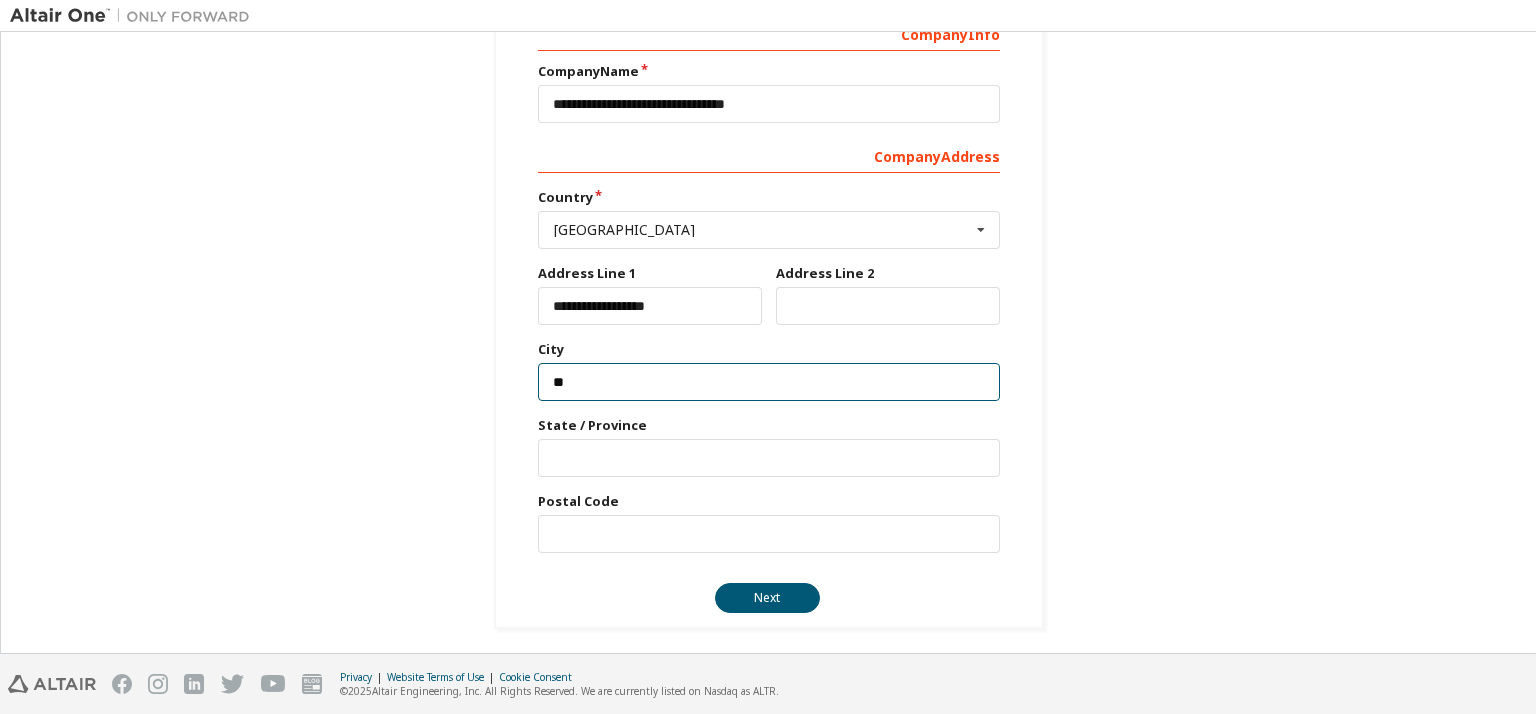 type on "*" 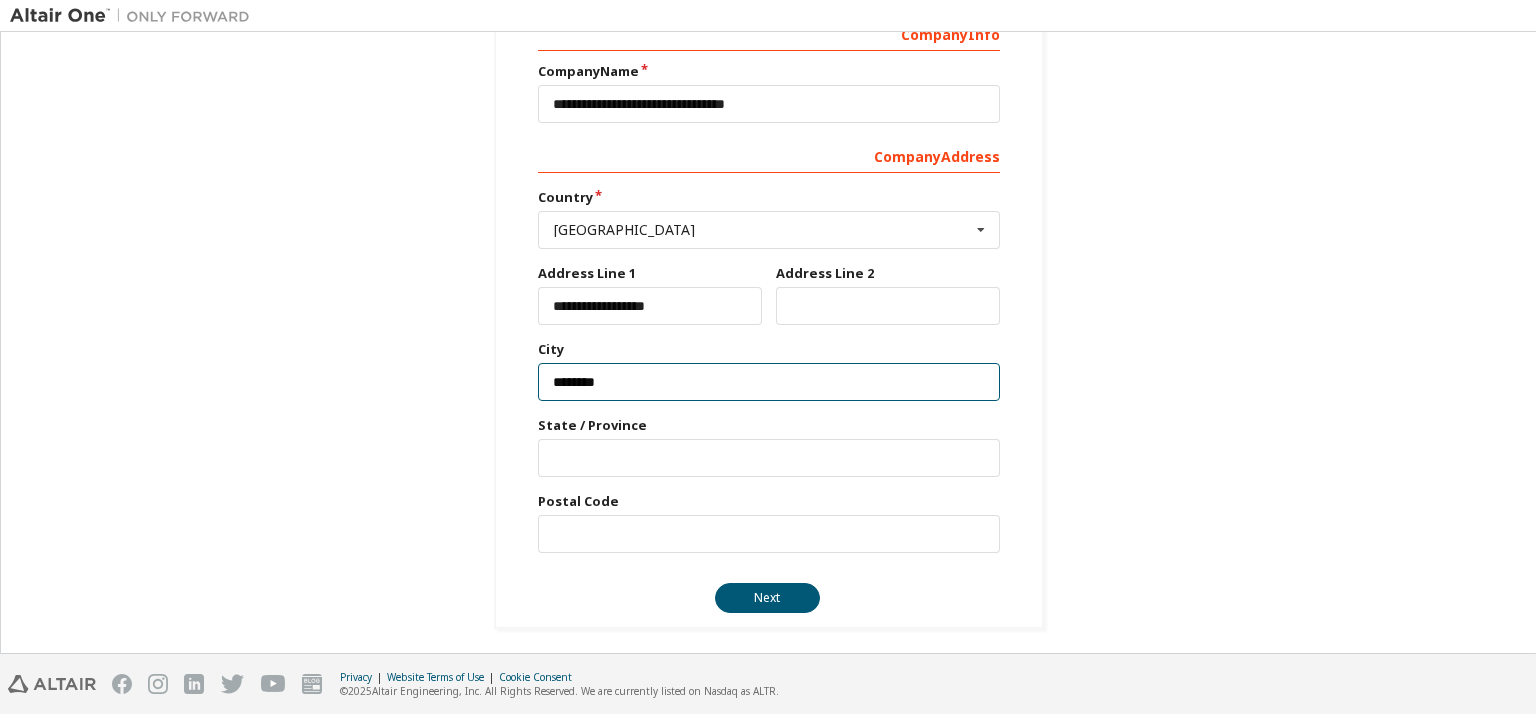 type on "********" 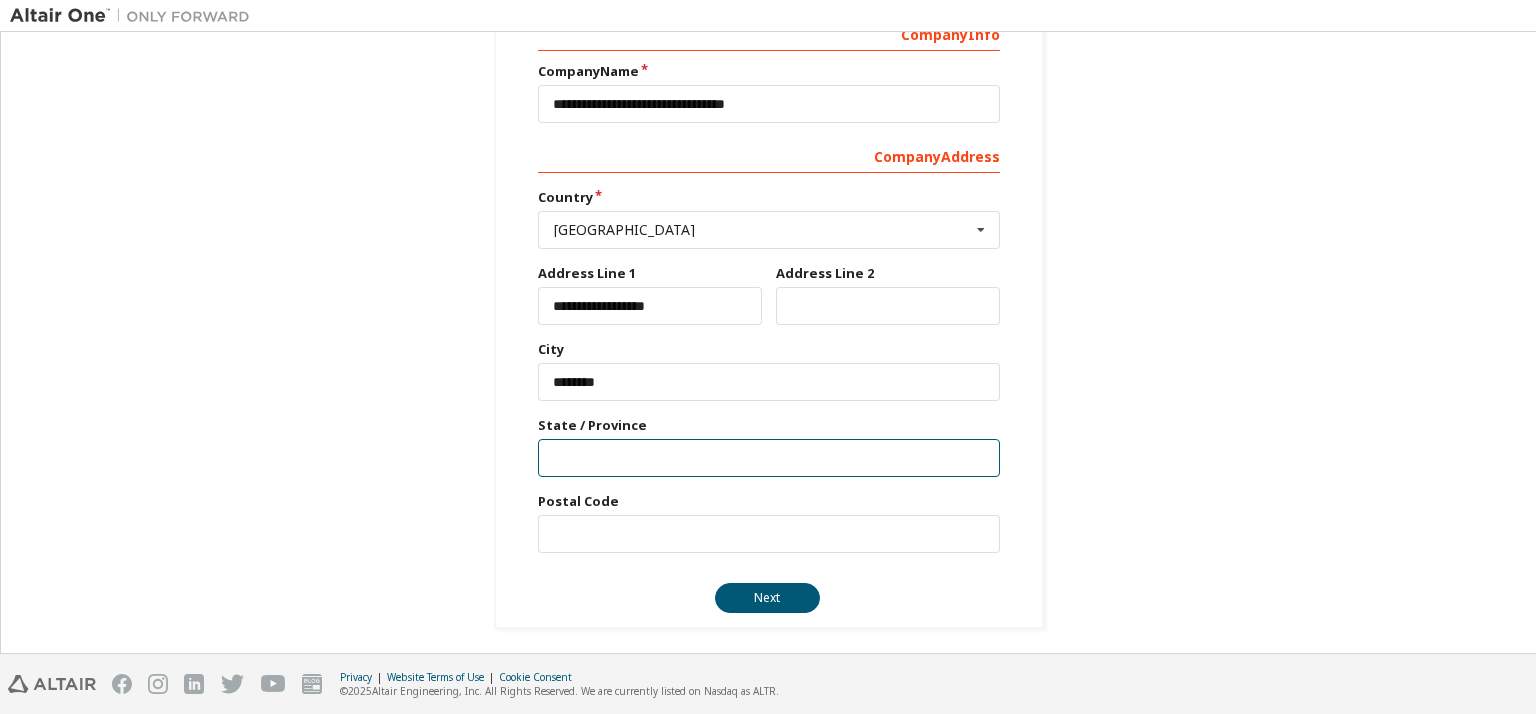 click at bounding box center [769, 458] 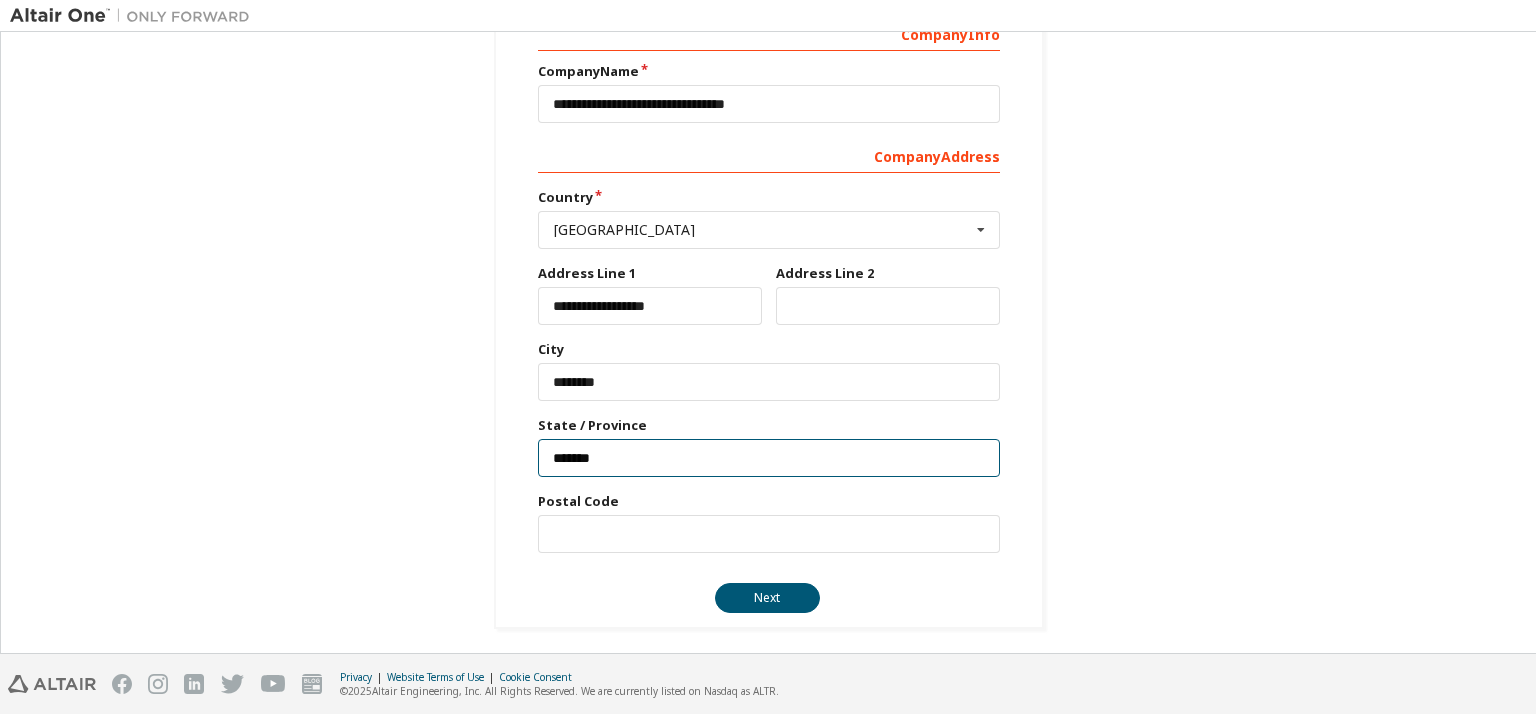 type on "*******" 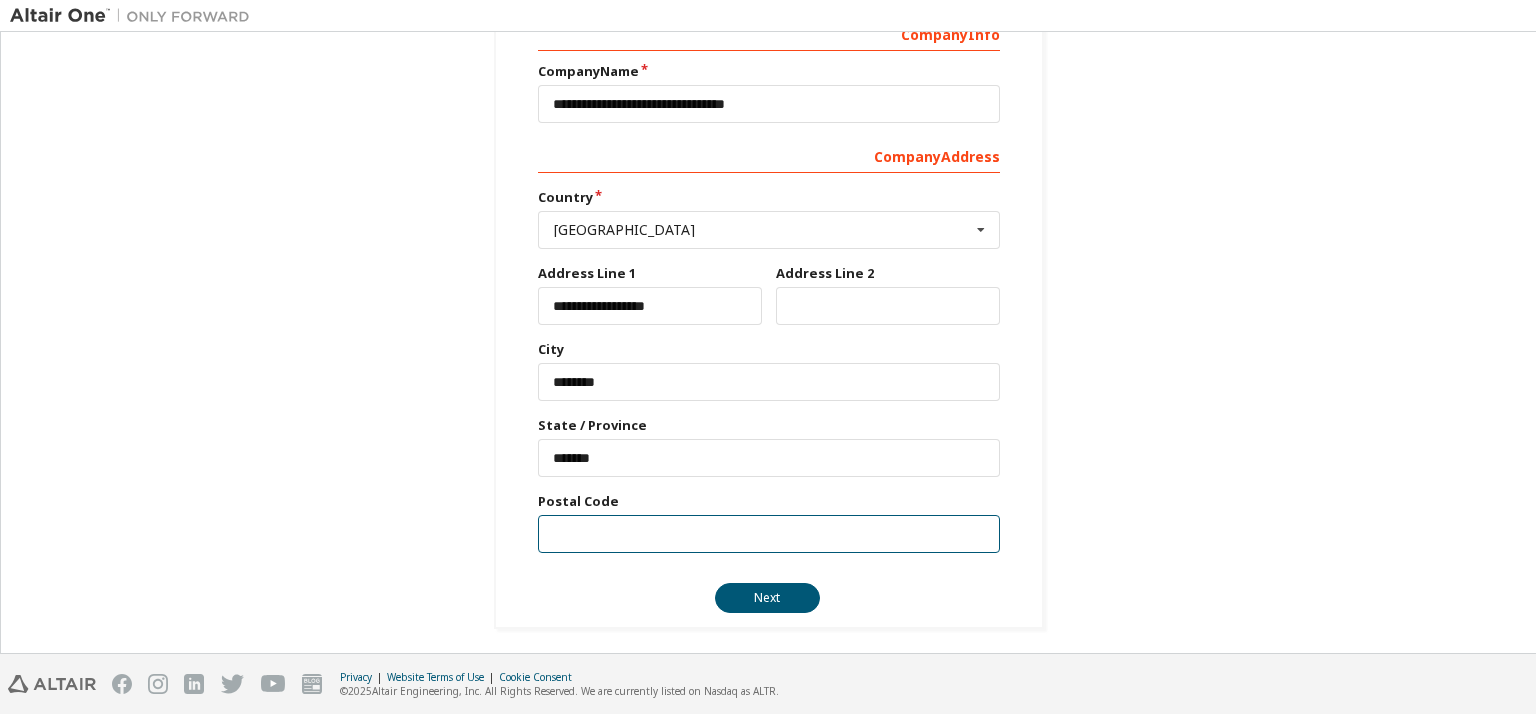 click at bounding box center (769, 534) 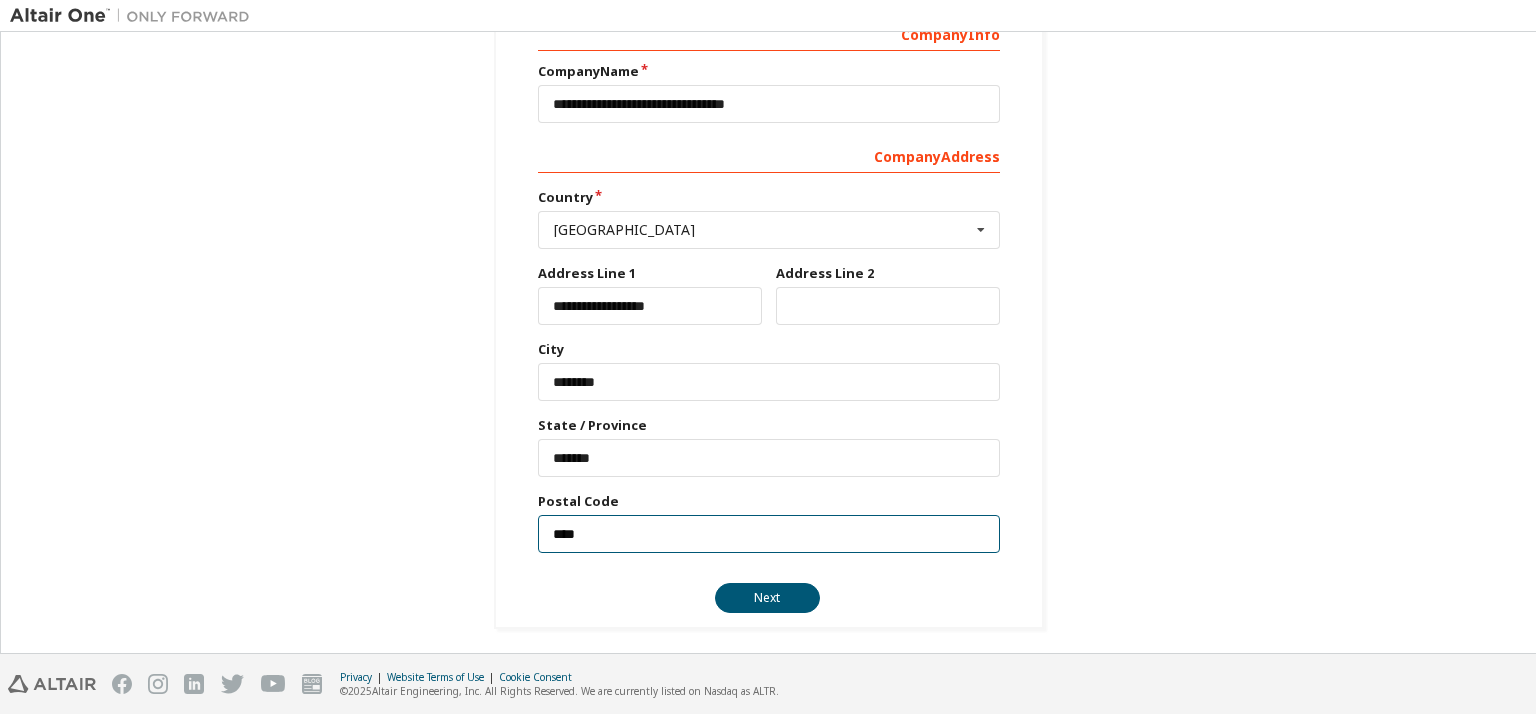 type on "****" 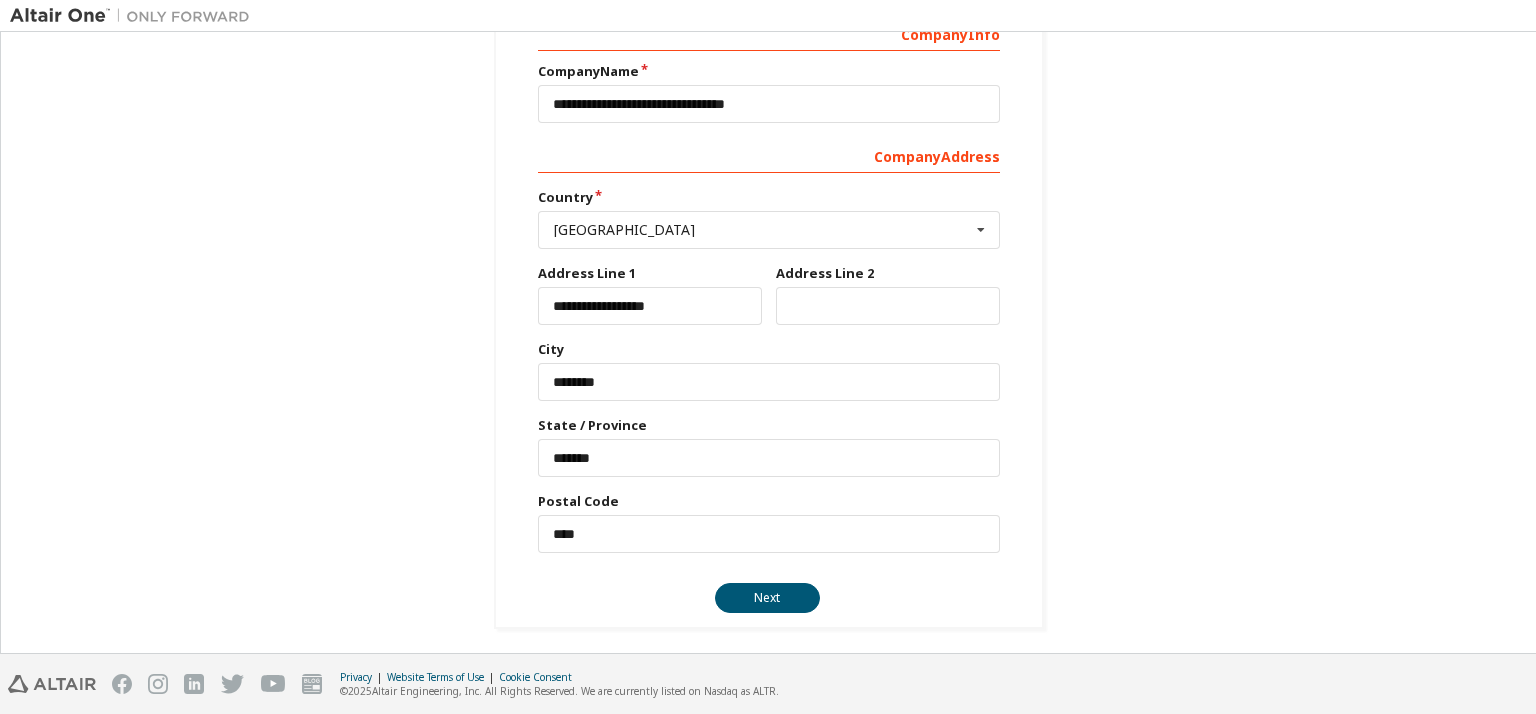 click on "**********" at bounding box center [769, 189] 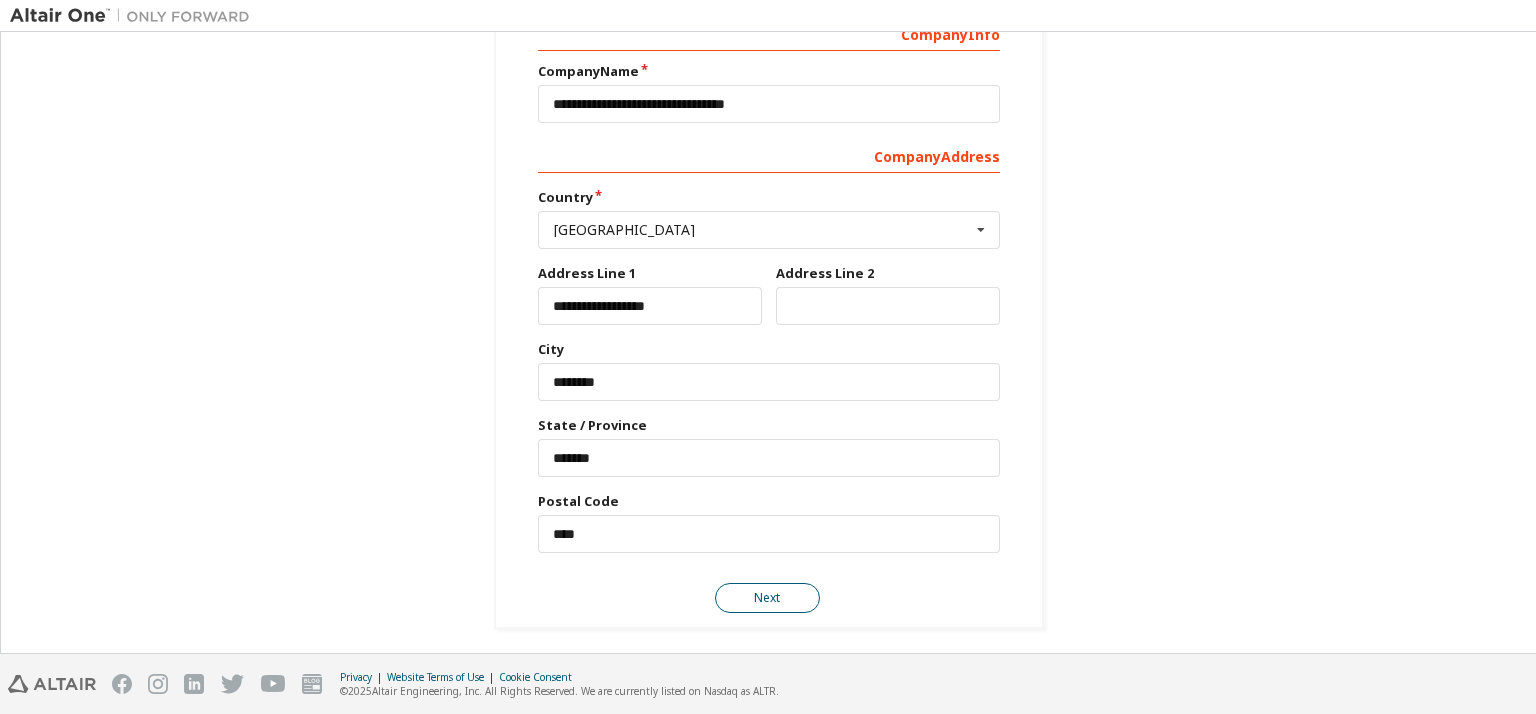 click on "Next" at bounding box center (767, 598) 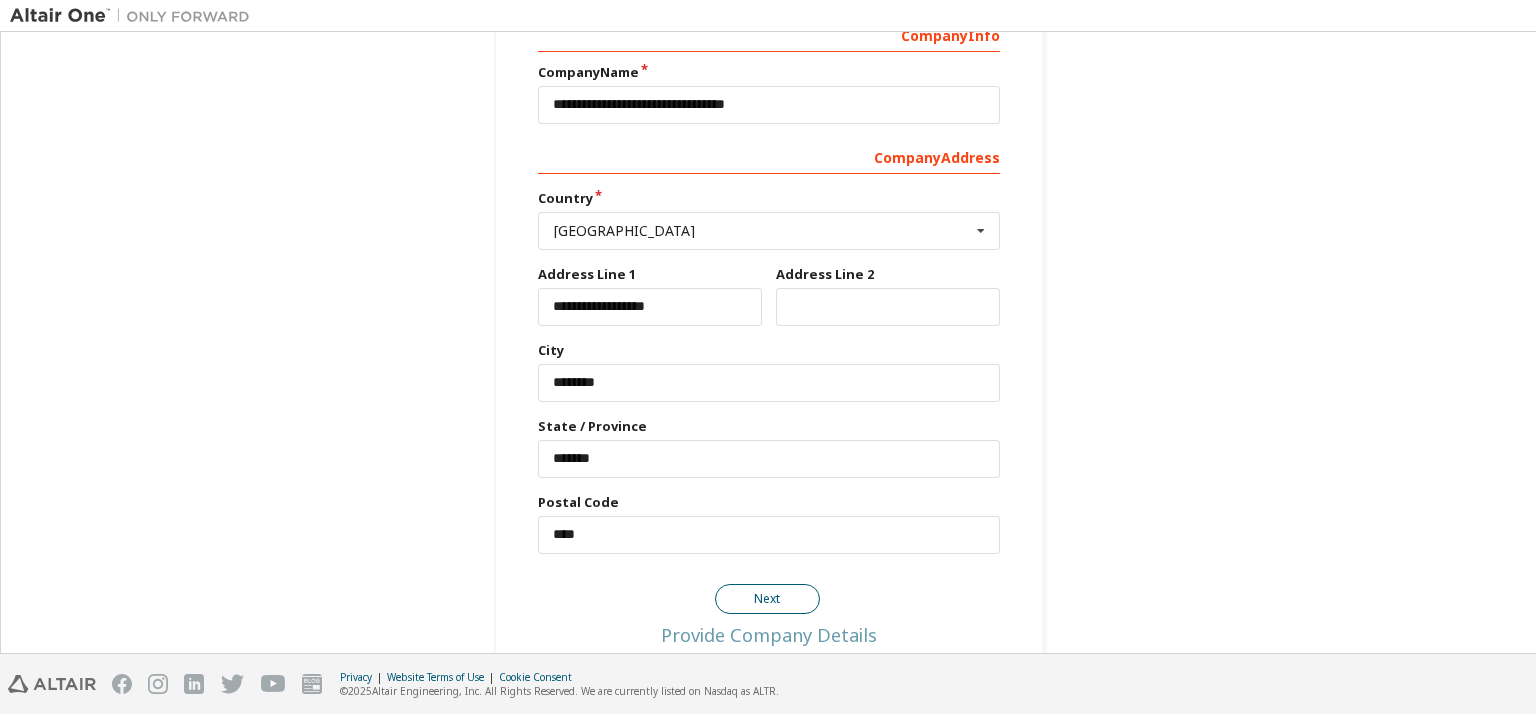 scroll, scrollTop: 0, scrollLeft: 0, axis: both 